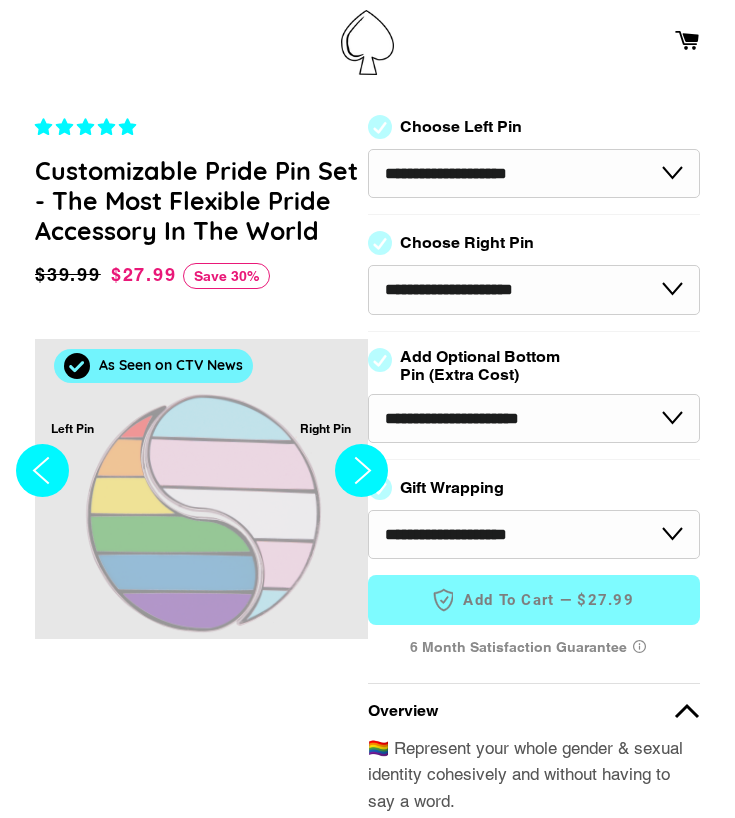 scroll, scrollTop: 0, scrollLeft: 0, axis: both 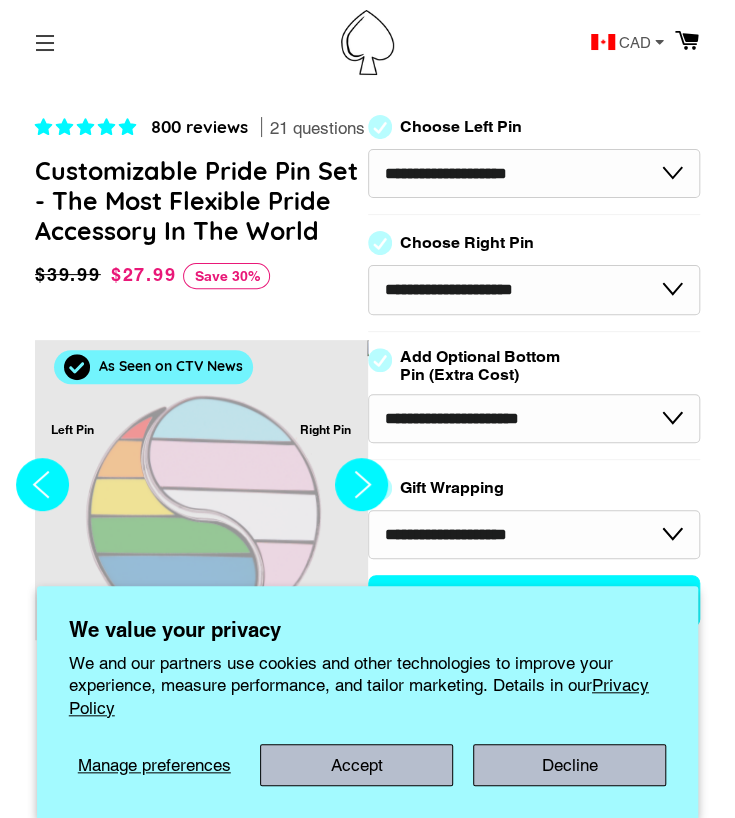 select on "**********" 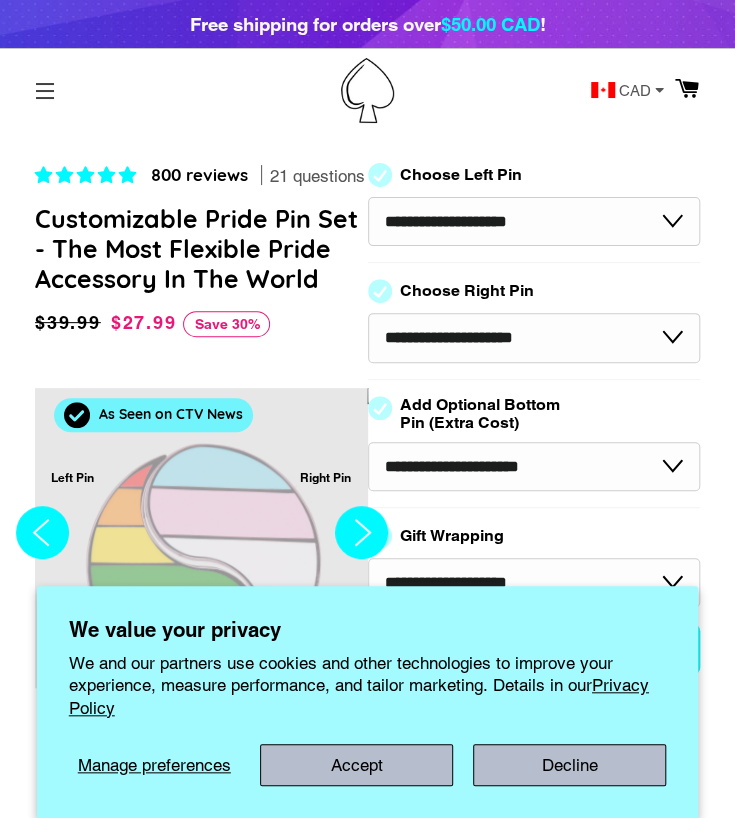 click on "Site navigation" at bounding box center (45, 91) 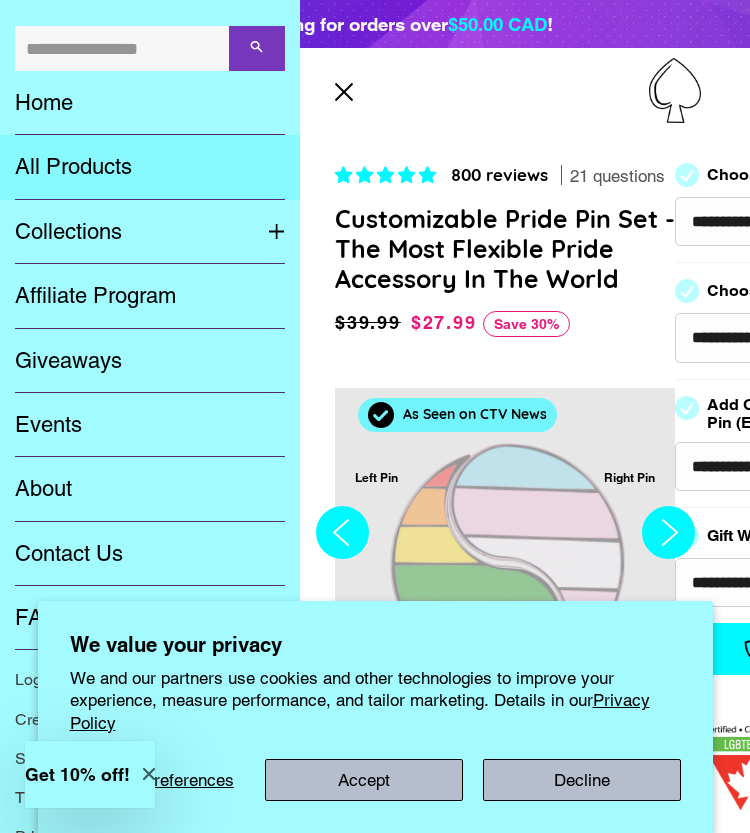 click on "All Products" at bounding box center [150, 167] 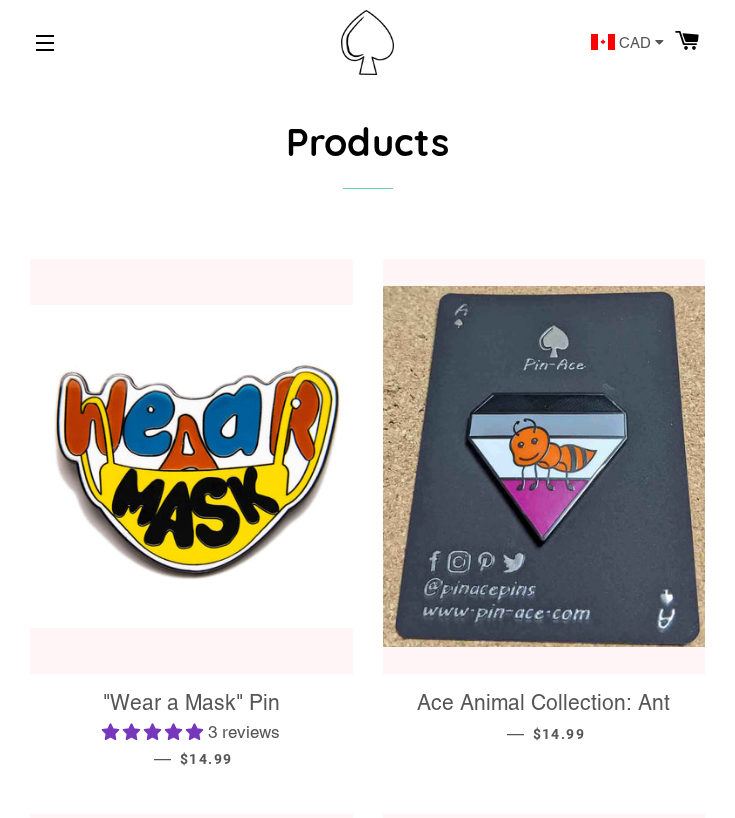 scroll, scrollTop: 0, scrollLeft: 0, axis: both 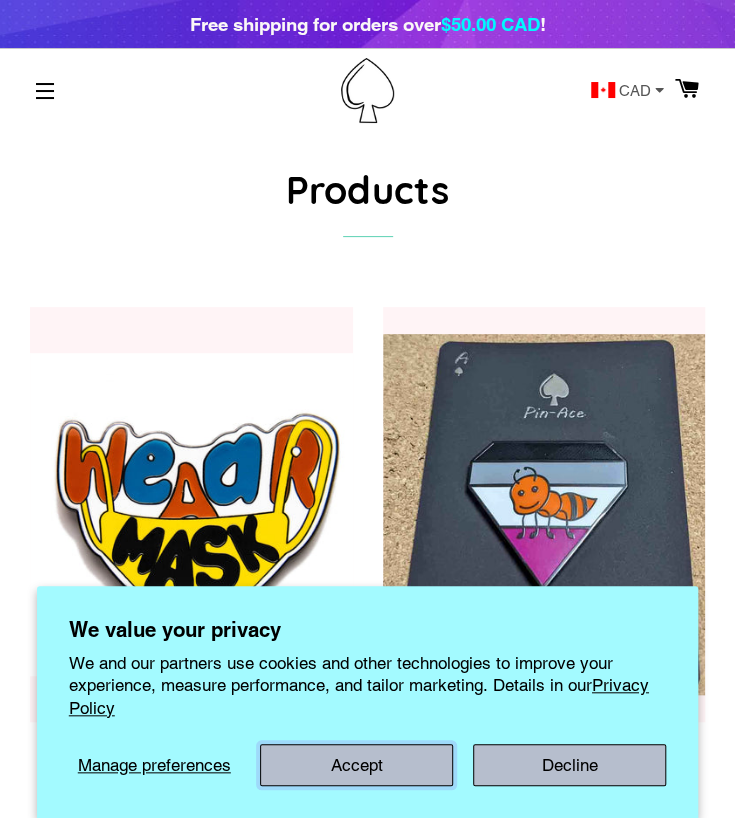 click on "Accept" at bounding box center (356, 765) 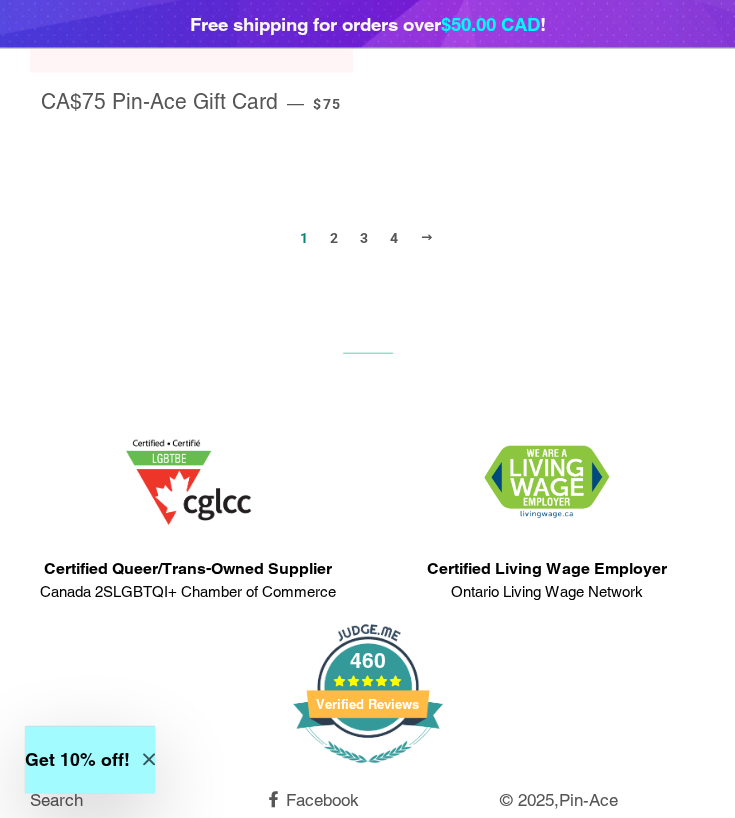 scroll, scrollTop: 3352, scrollLeft: 0, axis: vertical 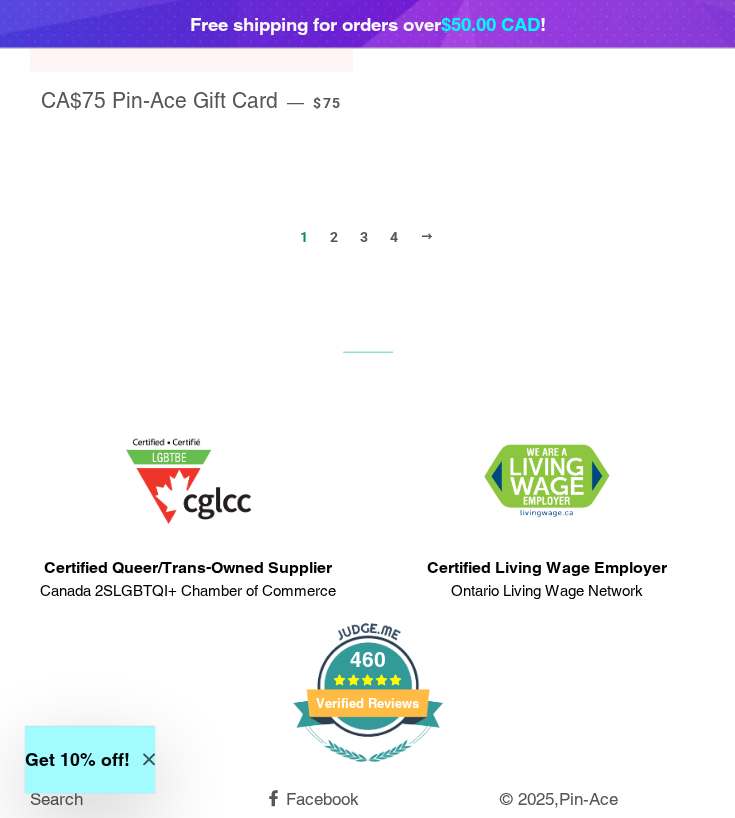 click on "2" at bounding box center (334, 237) 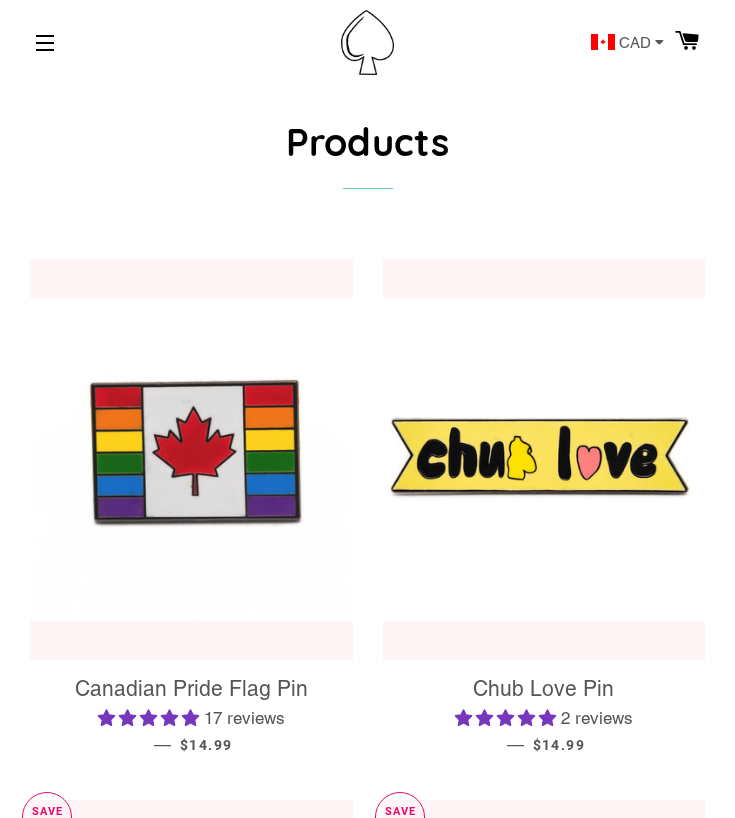 scroll, scrollTop: 0, scrollLeft: 0, axis: both 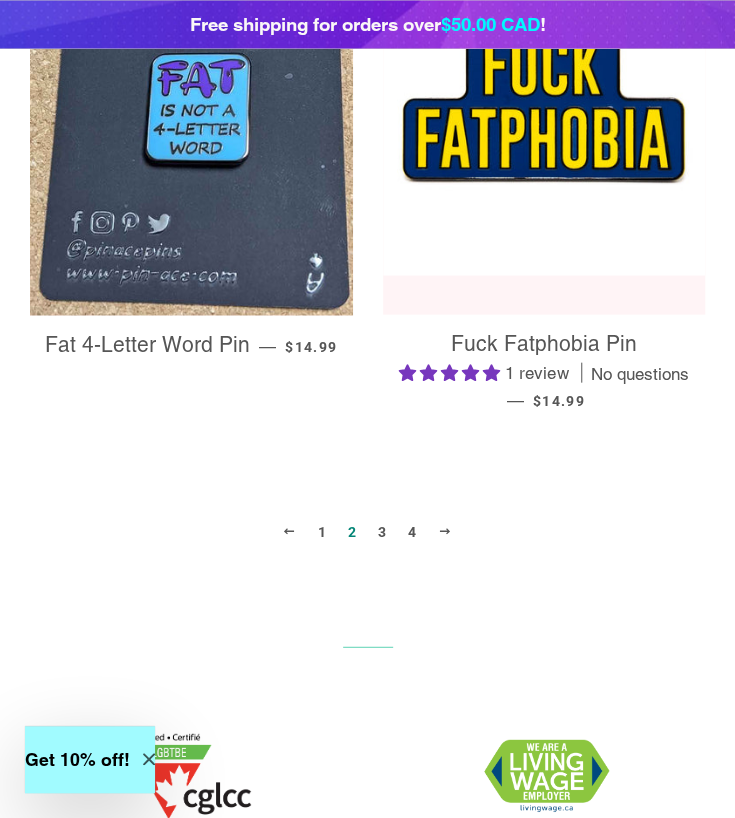 click on "3" at bounding box center (382, 531) 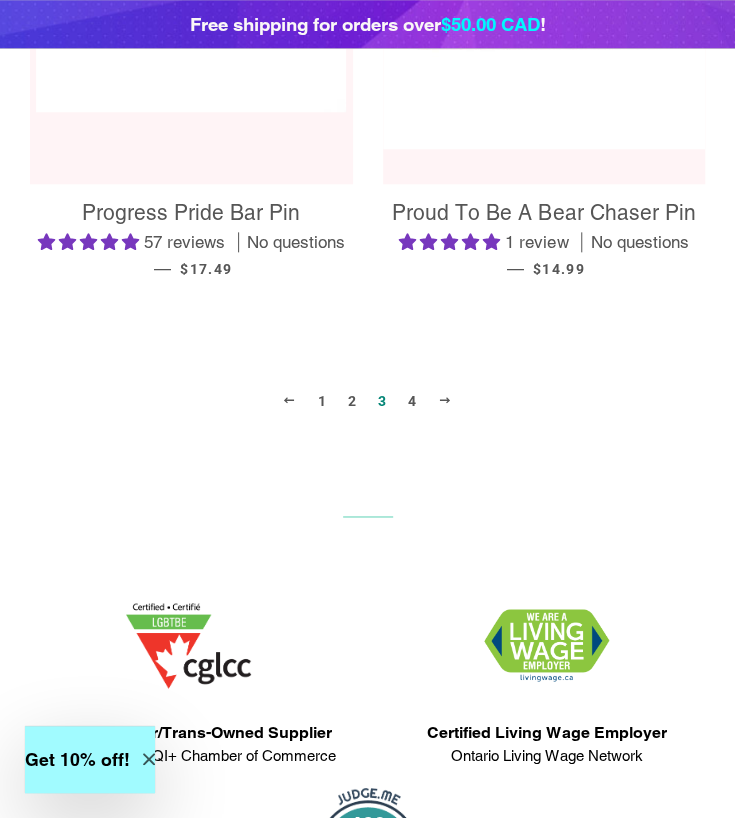 scroll, scrollTop: 2746, scrollLeft: 0, axis: vertical 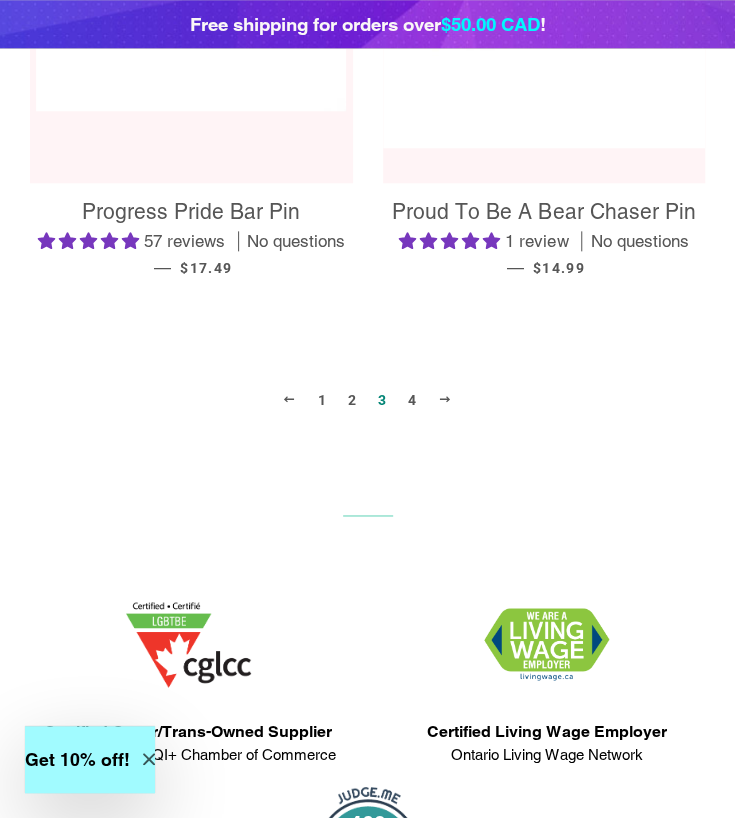 click on "4" at bounding box center [412, 400] 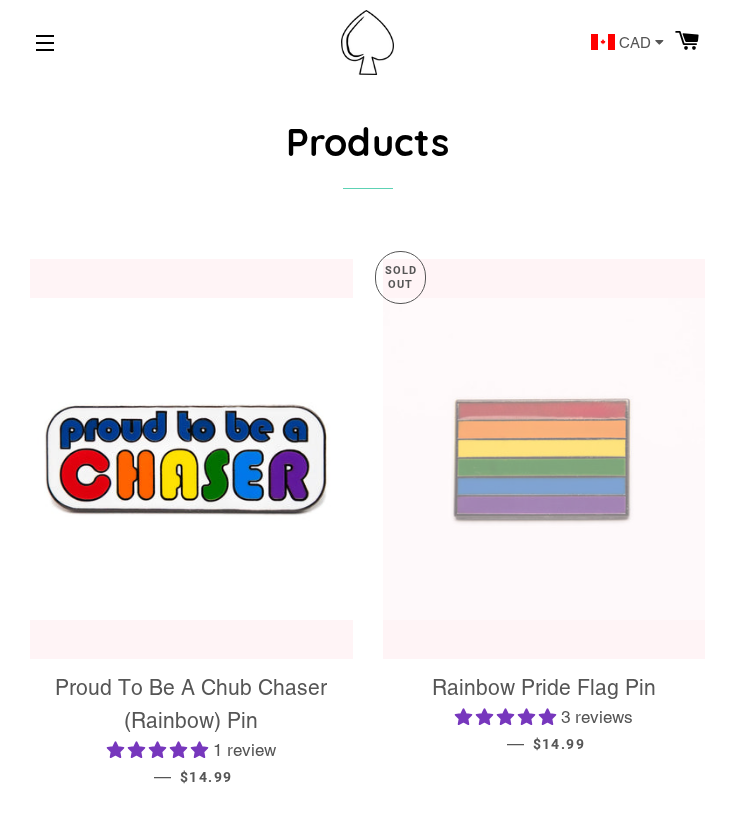 scroll, scrollTop: 0, scrollLeft: 0, axis: both 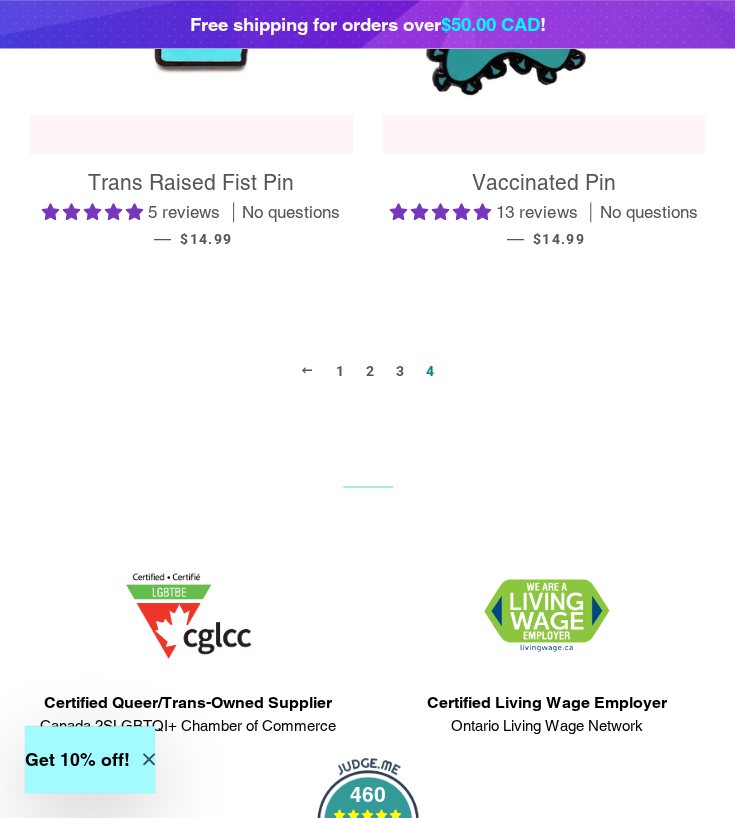 click on "2" at bounding box center [370, 371] 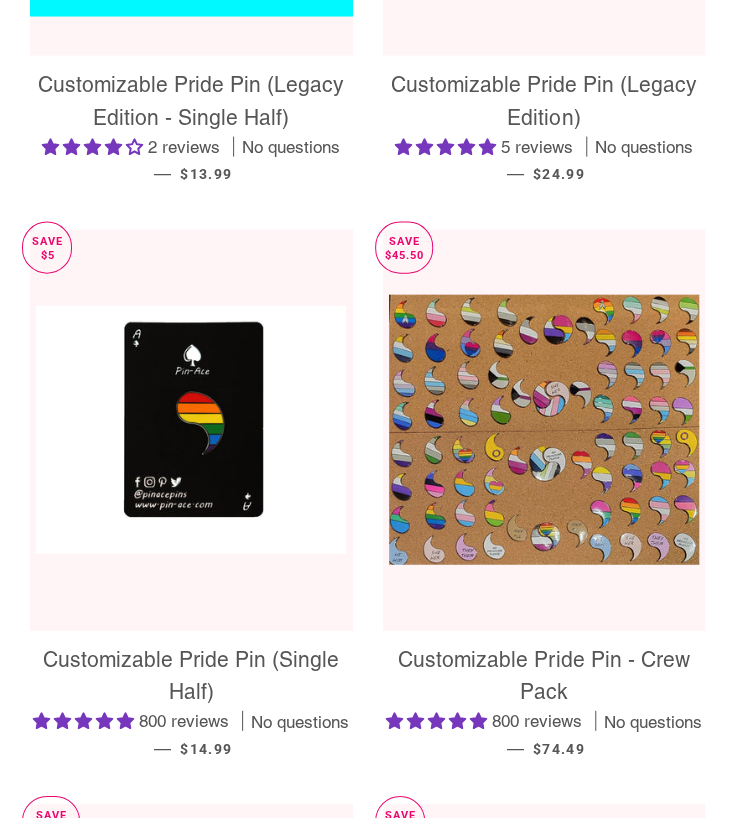 scroll, scrollTop: 1150, scrollLeft: 0, axis: vertical 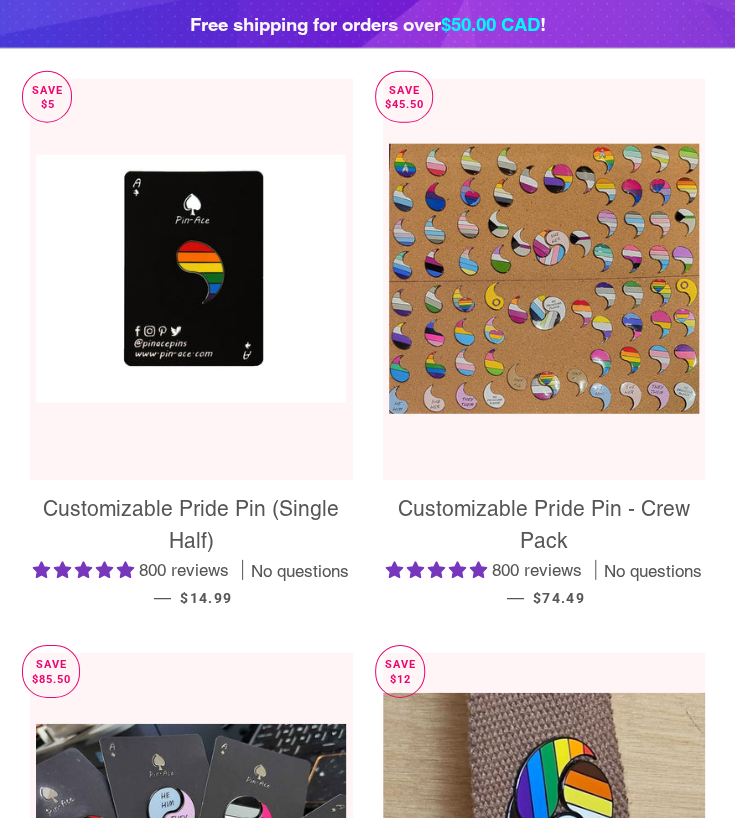 click on "Customizable Pride Pin (Single Half)" at bounding box center [191, 525] 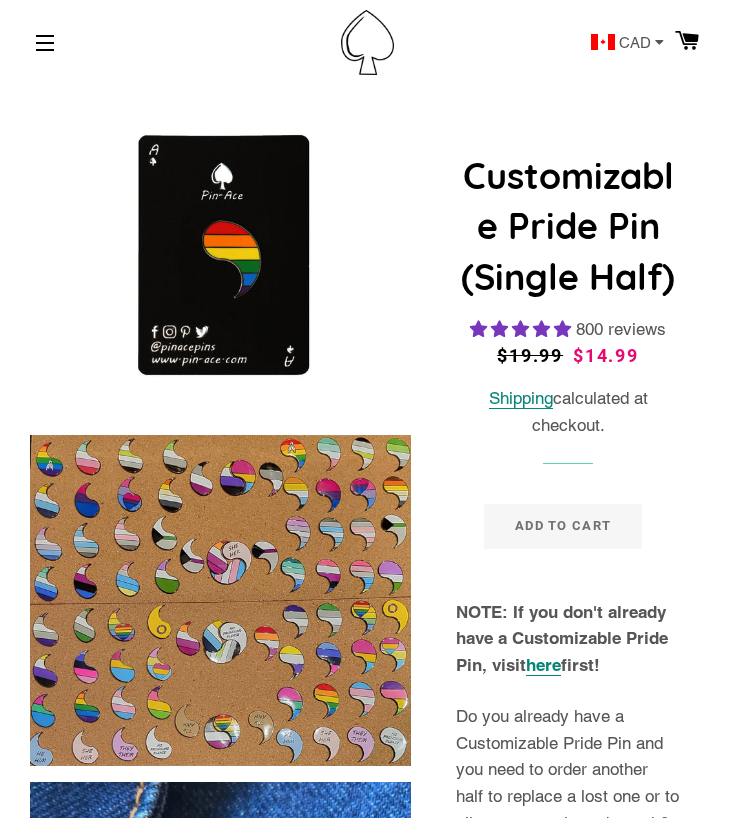 select on "**********" 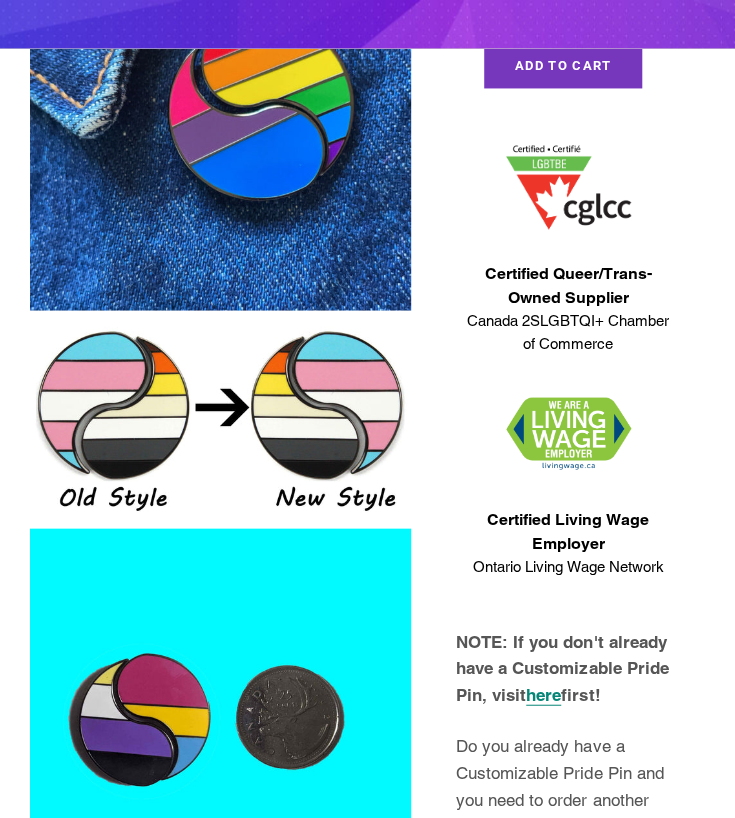 scroll, scrollTop: 100, scrollLeft: 0, axis: vertical 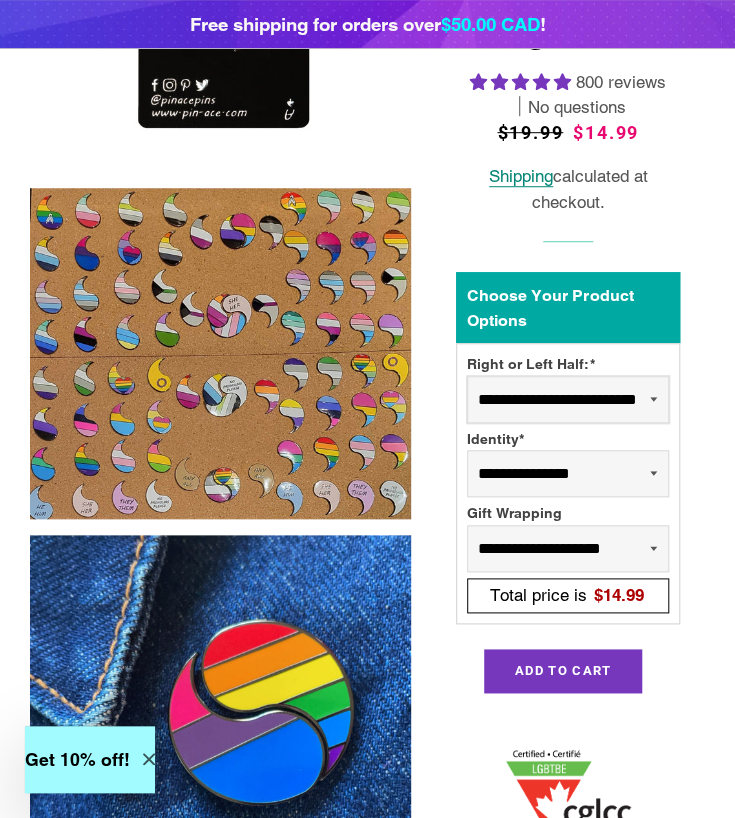 click on "**********" at bounding box center (568, 399) 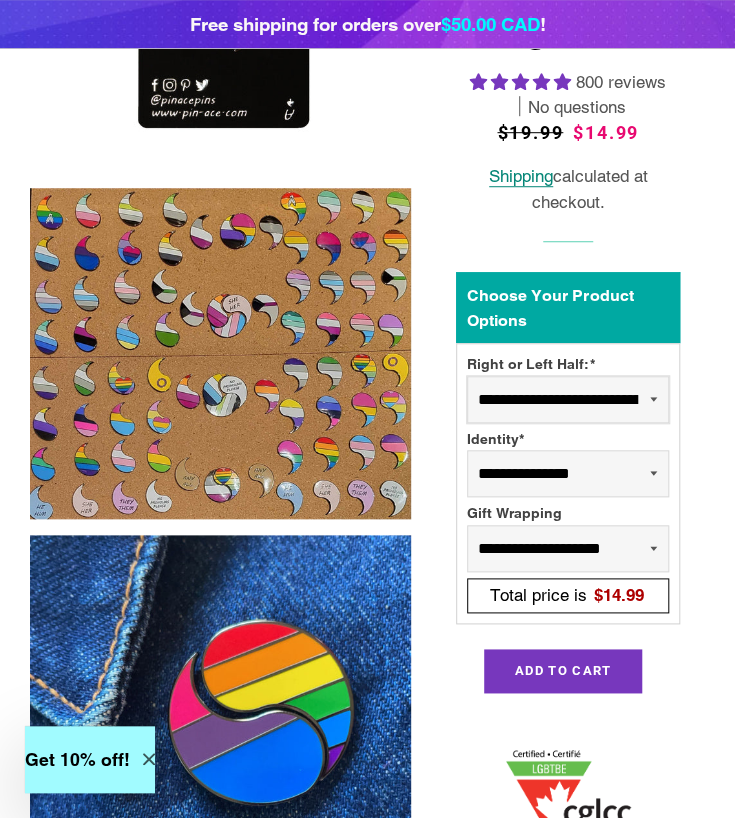 click on "**********" at bounding box center [568, 399] 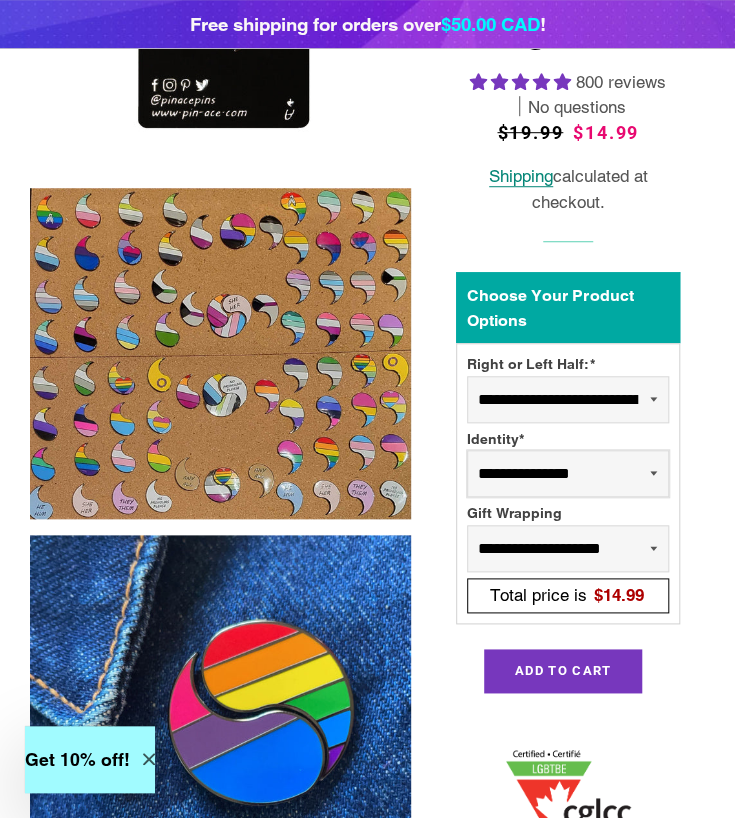 click on "**********" at bounding box center [568, 473] 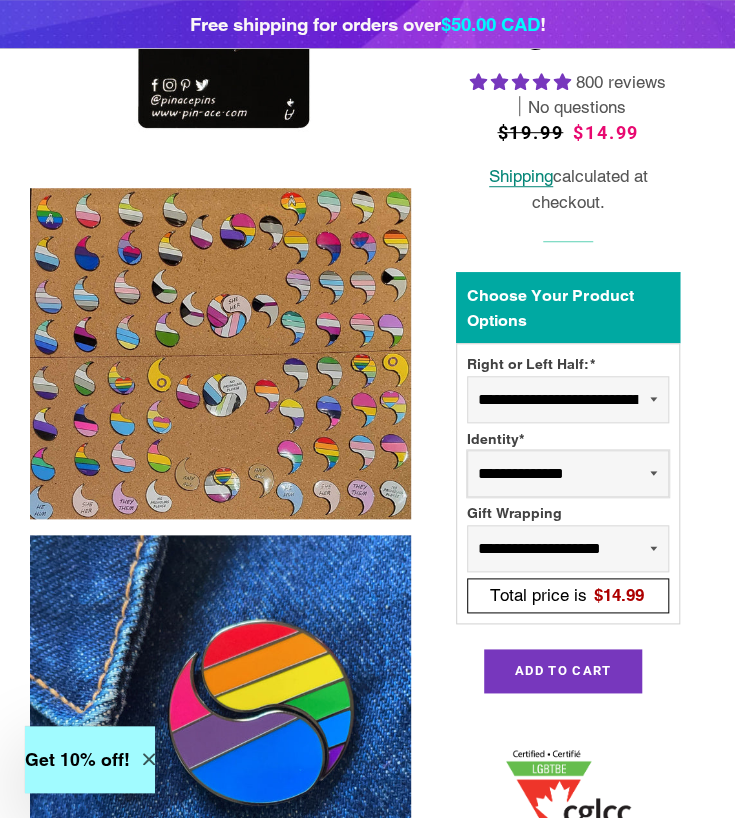 click on "**********" at bounding box center (568, 473) 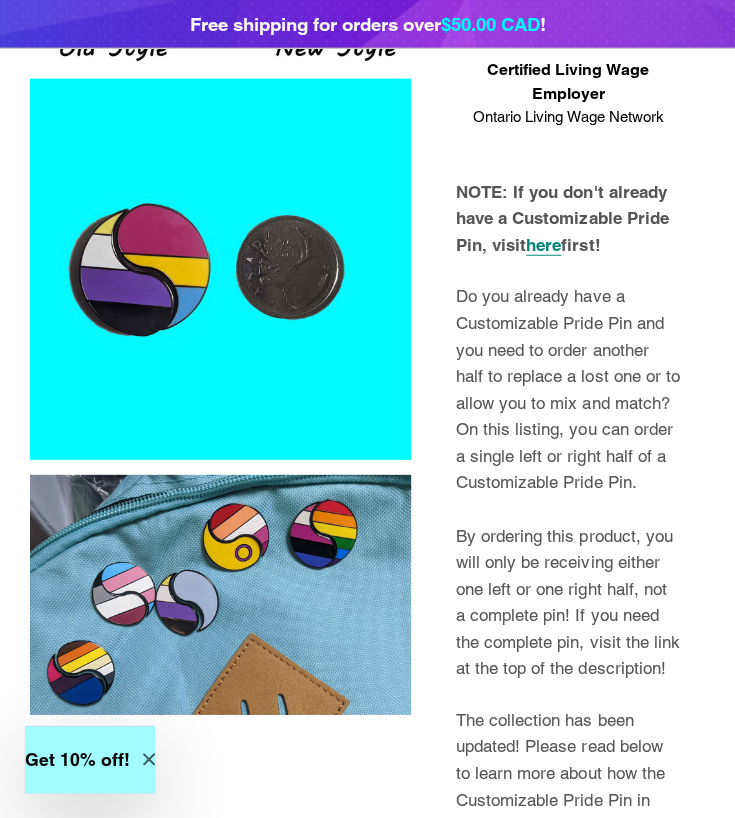 scroll, scrollTop: 1355, scrollLeft: 0, axis: vertical 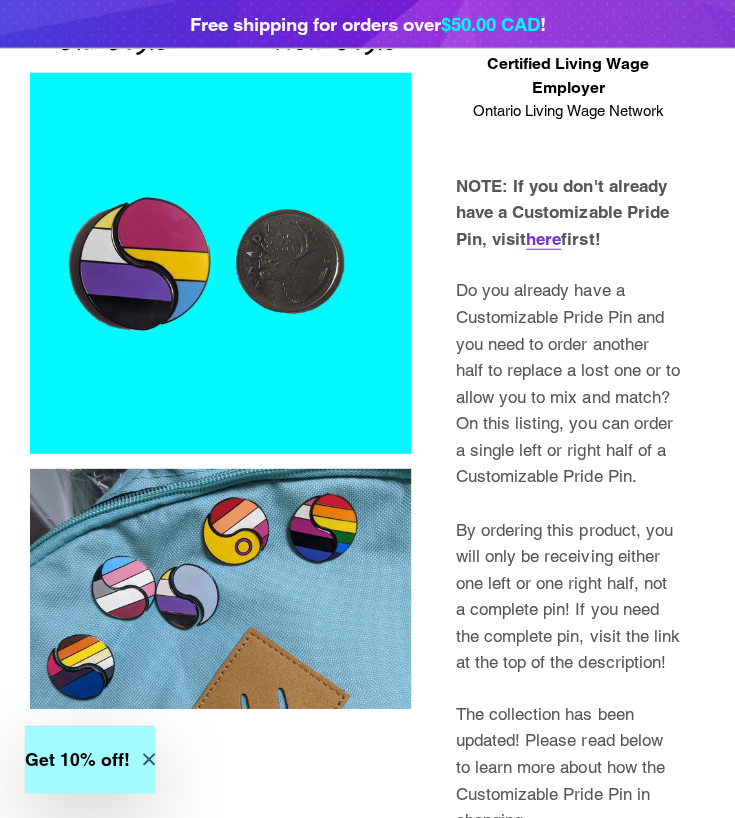click on "here" at bounding box center (543, 239) 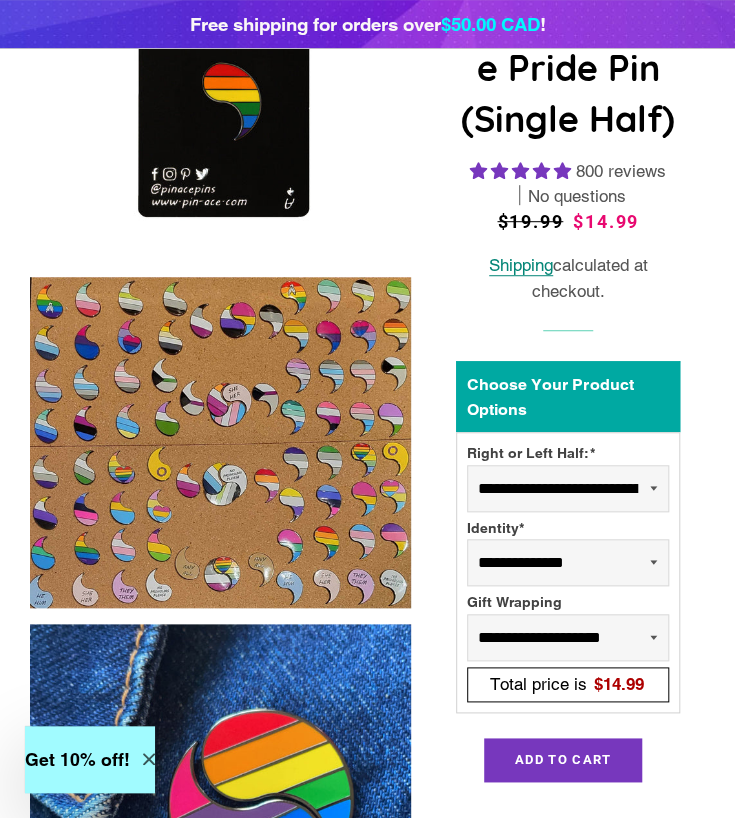 scroll, scrollTop: 208, scrollLeft: 0, axis: vertical 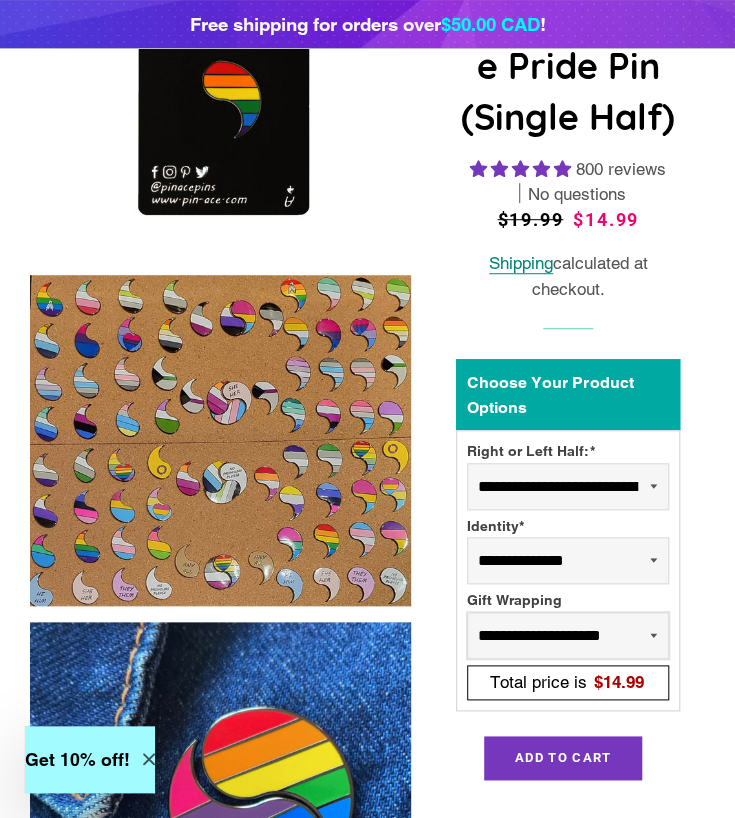 click on "**********" at bounding box center [568, 635] 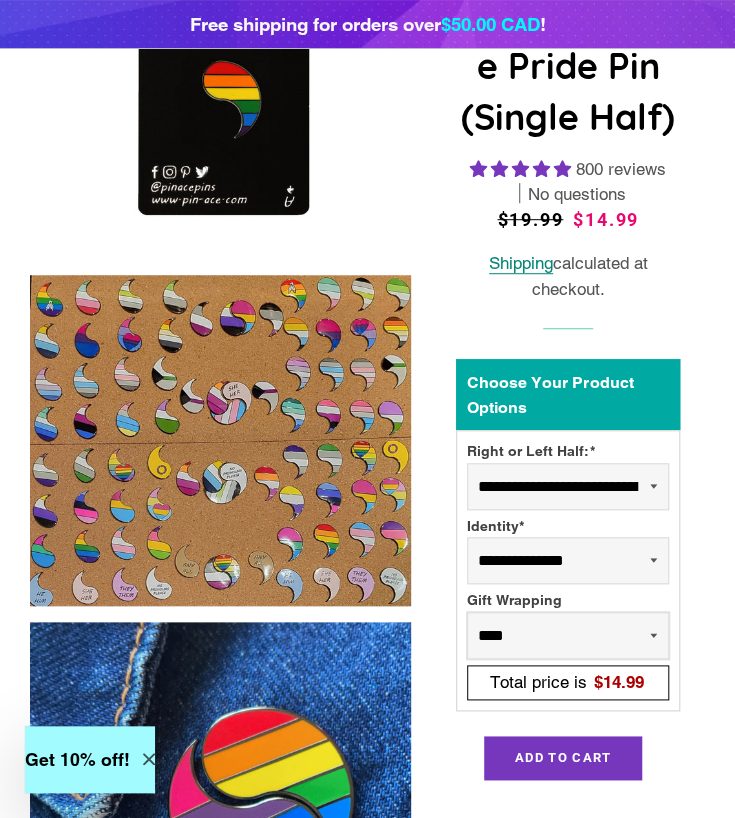 click on "**********" at bounding box center [568, 635] 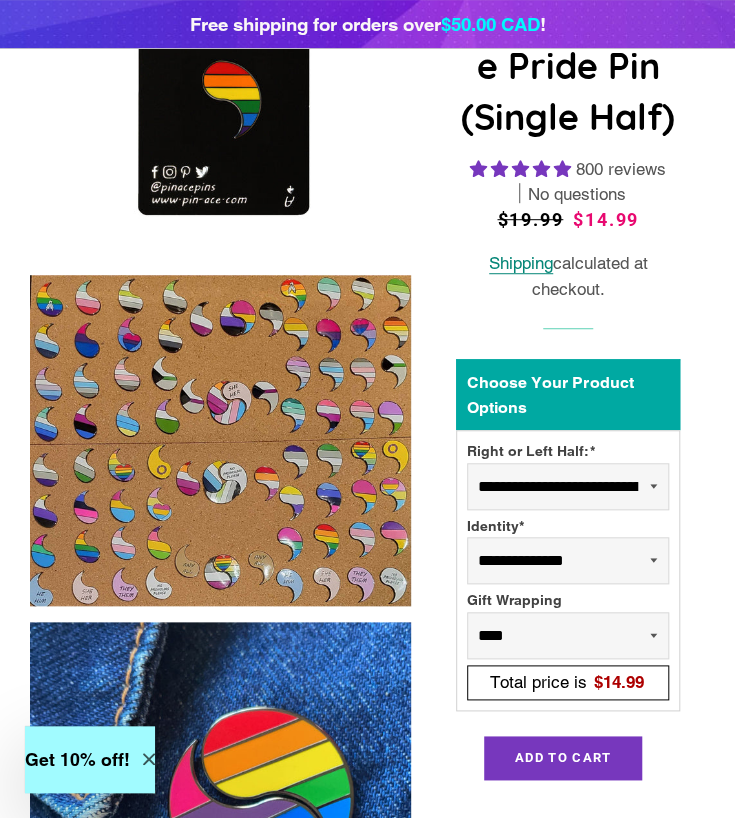 click at bounding box center (220, 440) 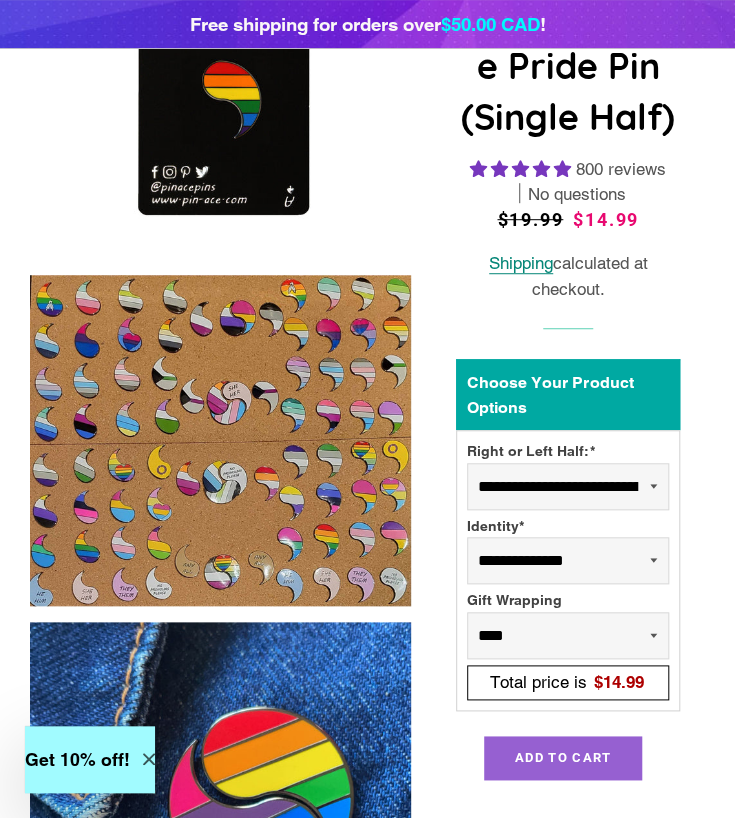 click on "Add to Cart" at bounding box center [563, 757] 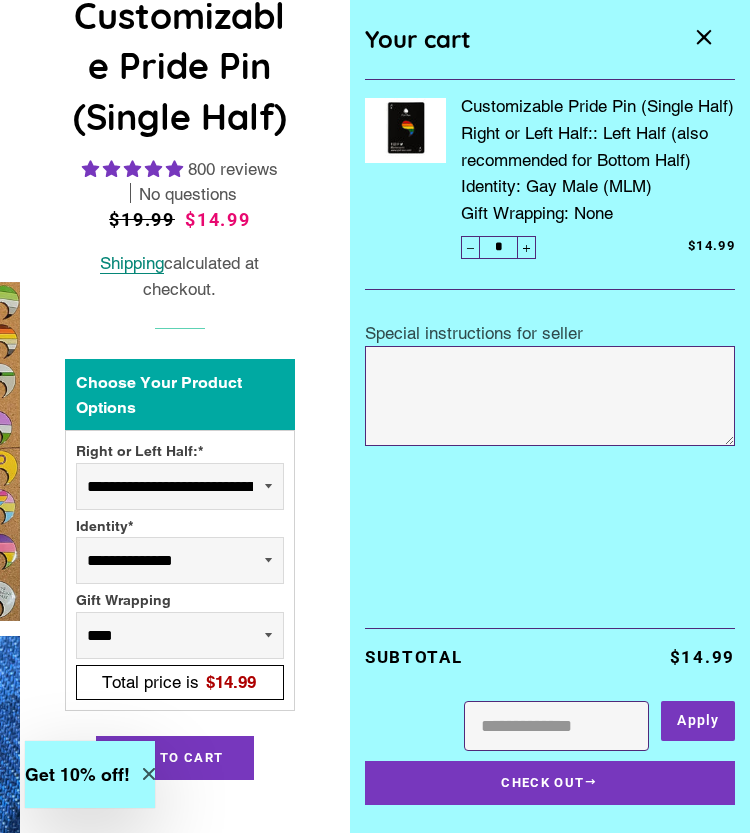 drag, startPoint x: 534, startPoint y: 752, endPoint x: 503, endPoint y: 195, distance: 557.862 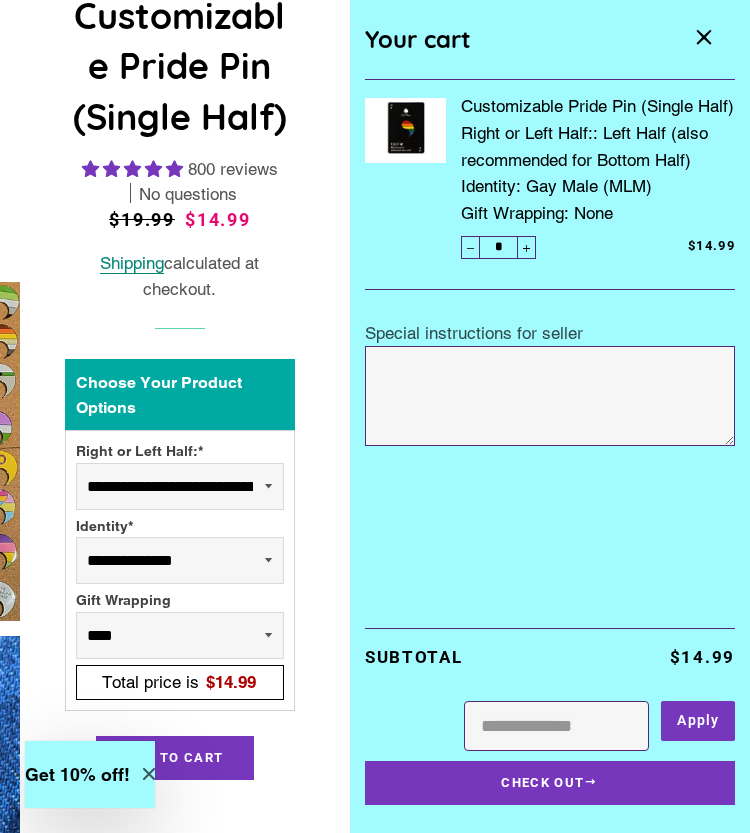 click on "Only  $35.01 CAD  away from free shipping...
Search
Home
All Products
Collections
Expand submenu Collections
Collapse submenu Collections
Customizable Pride
Log In" at bounding box center [375, 6316] 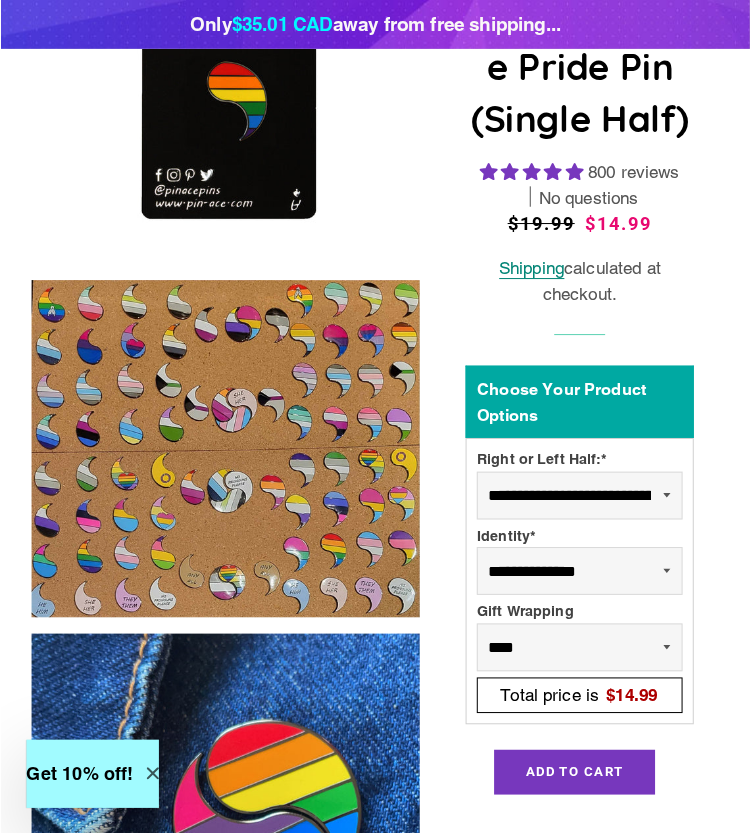 scroll, scrollTop: 0, scrollLeft: 0, axis: both 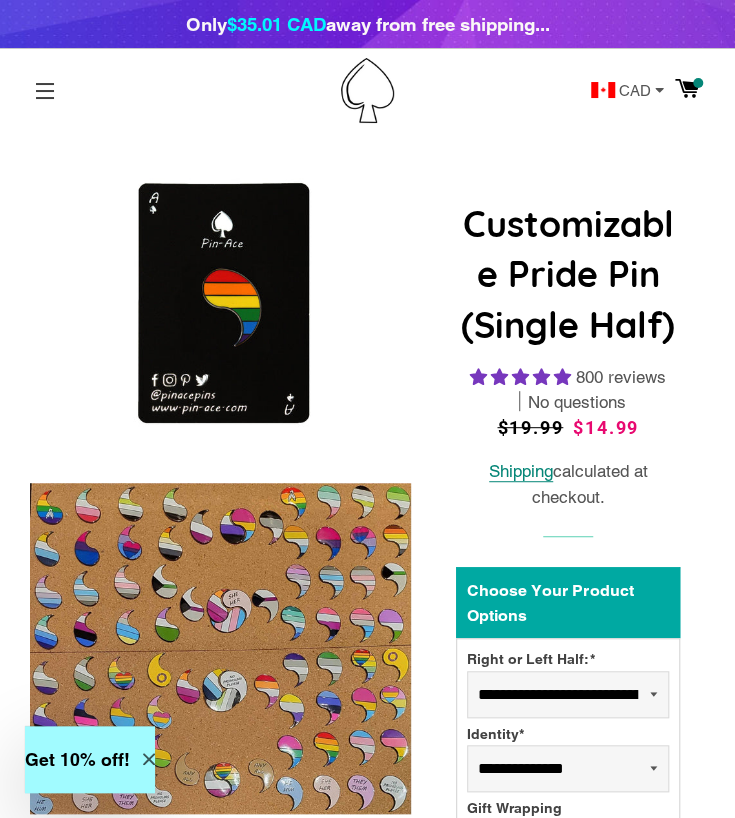 click on "Site navigation" at bounding box center (45, 91) 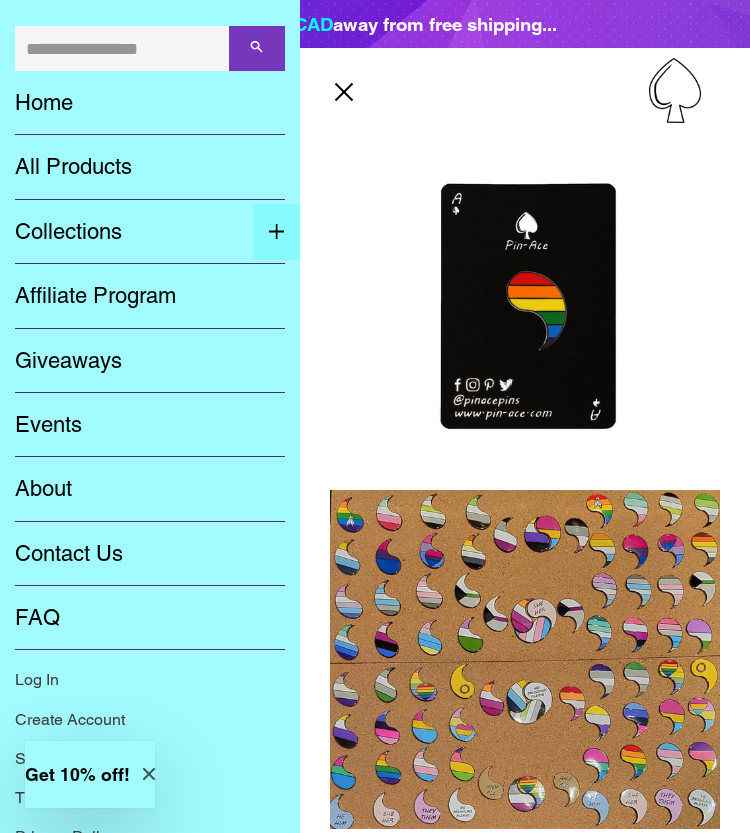 click at bounding box center [276, 232] 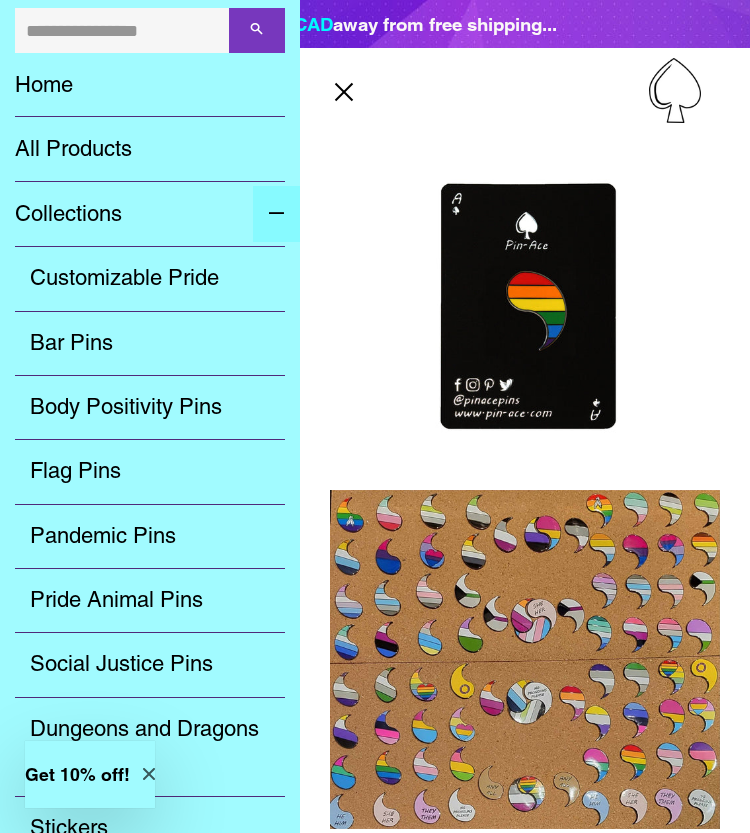 scroll, scrollTop: 38, scrollLeft: 0, axis: vertical 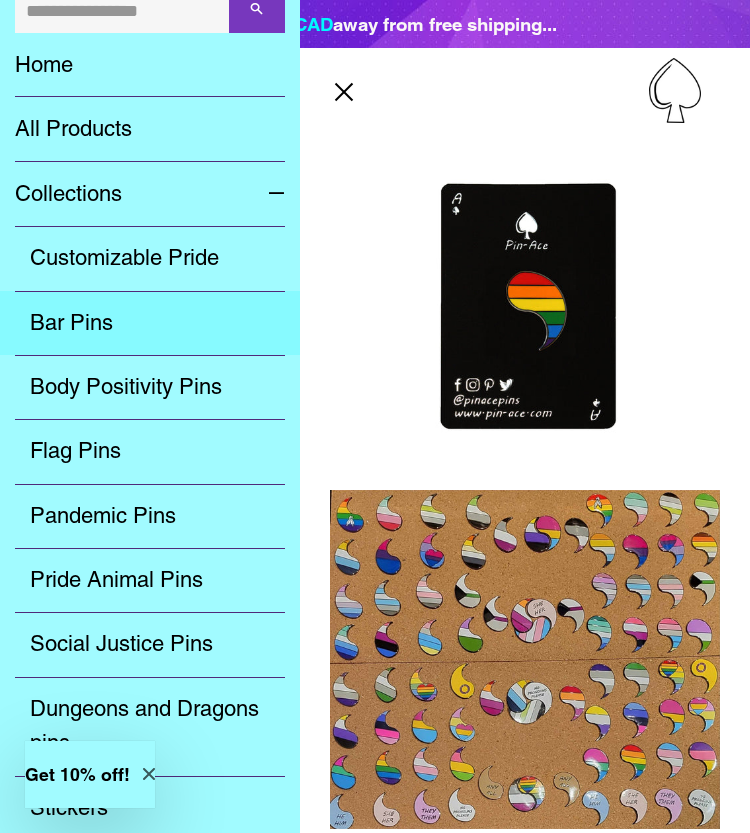 click on "Bar Pins" at bounding box center (150, 323) 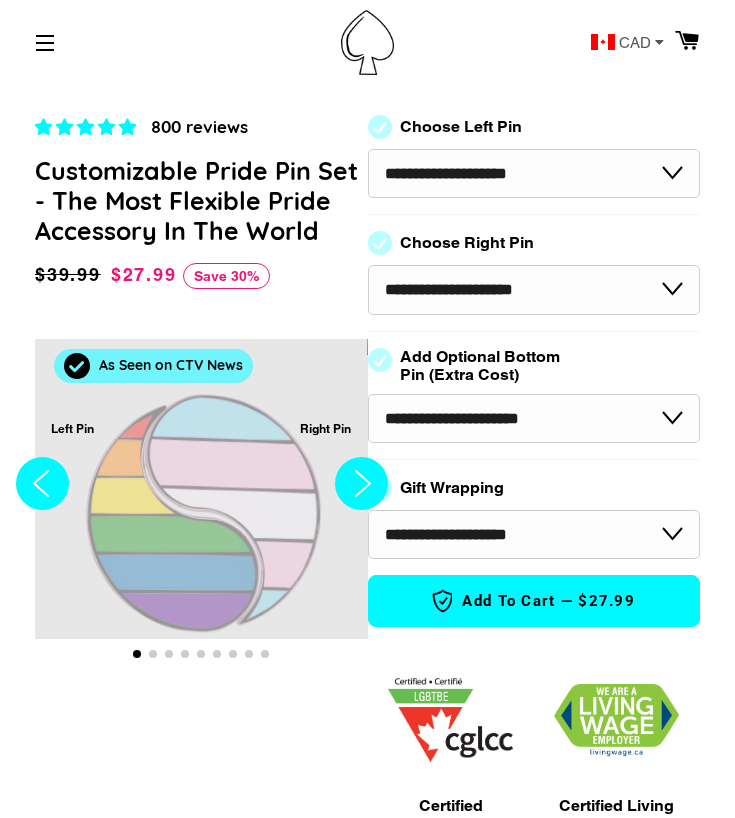 scroll, scrollTop: 0, scrollLeft: 0, axis: both 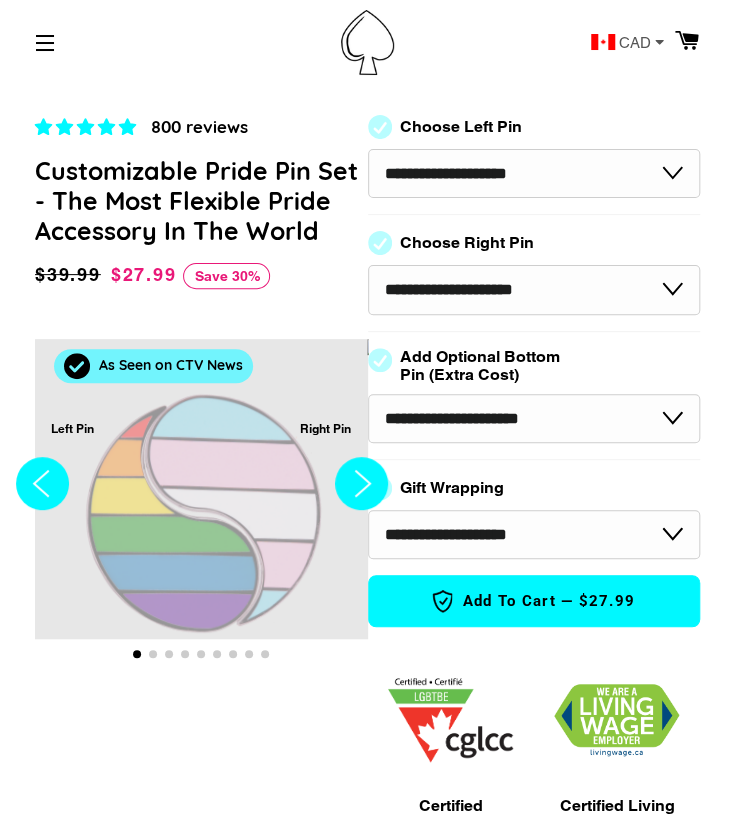 select on "**********" 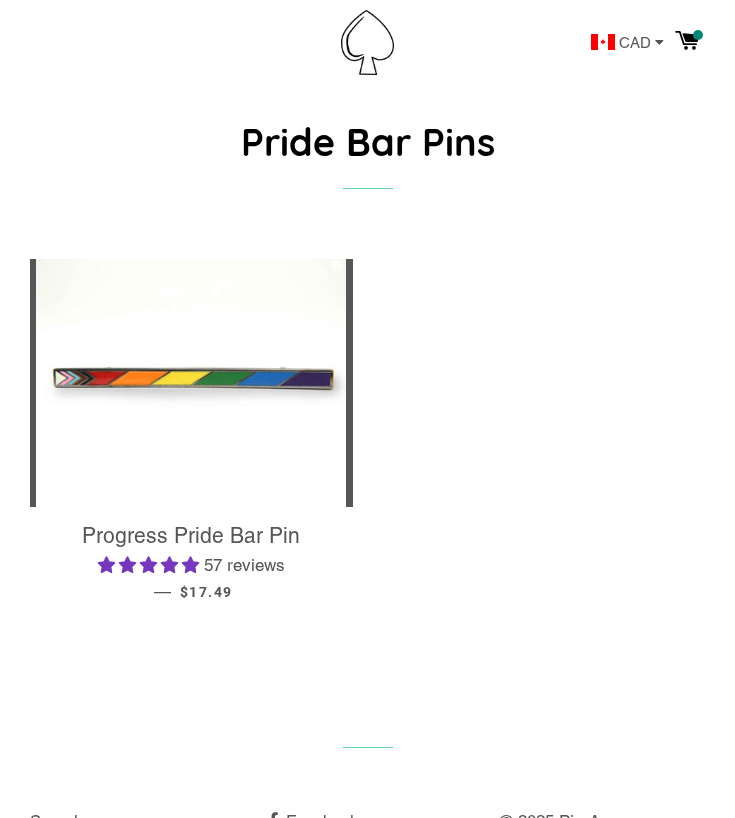 scroll, scrollTop: 0, scrollLeft: 0, axis: both 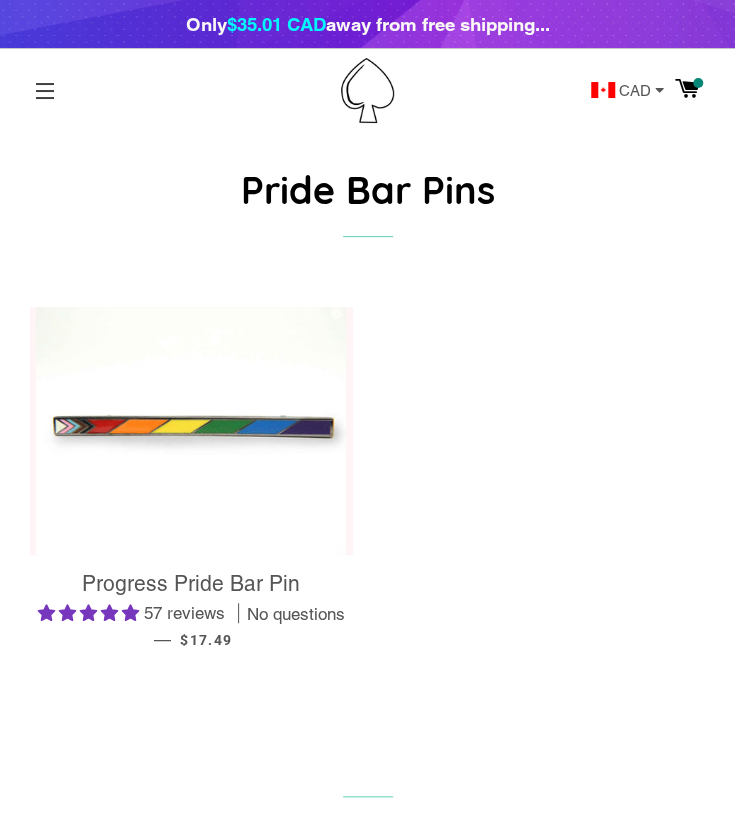 click on "Site navigation" at bounding box center (45, 91) 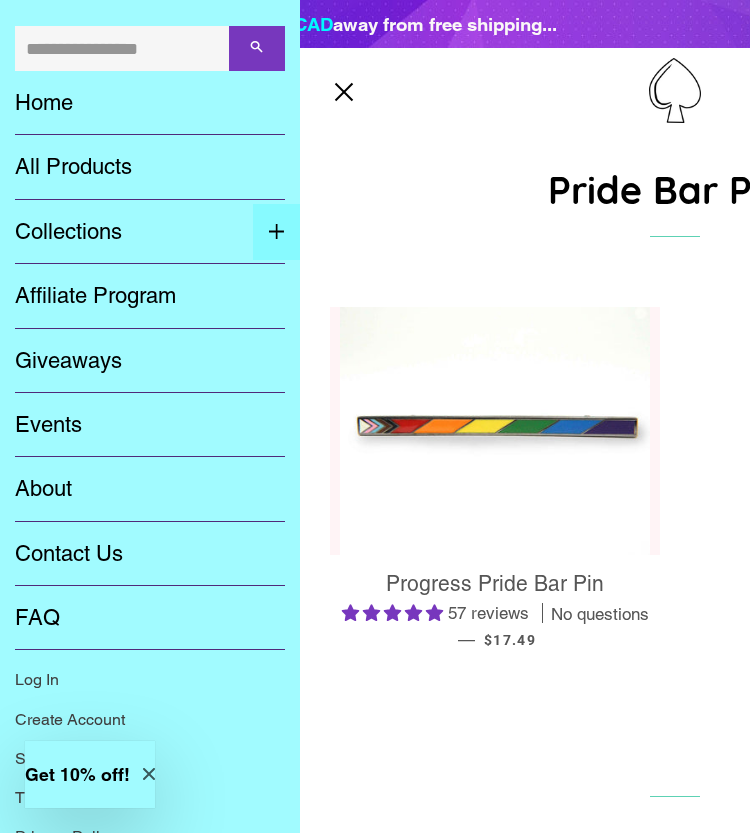 click at bounding box center [276, 232] 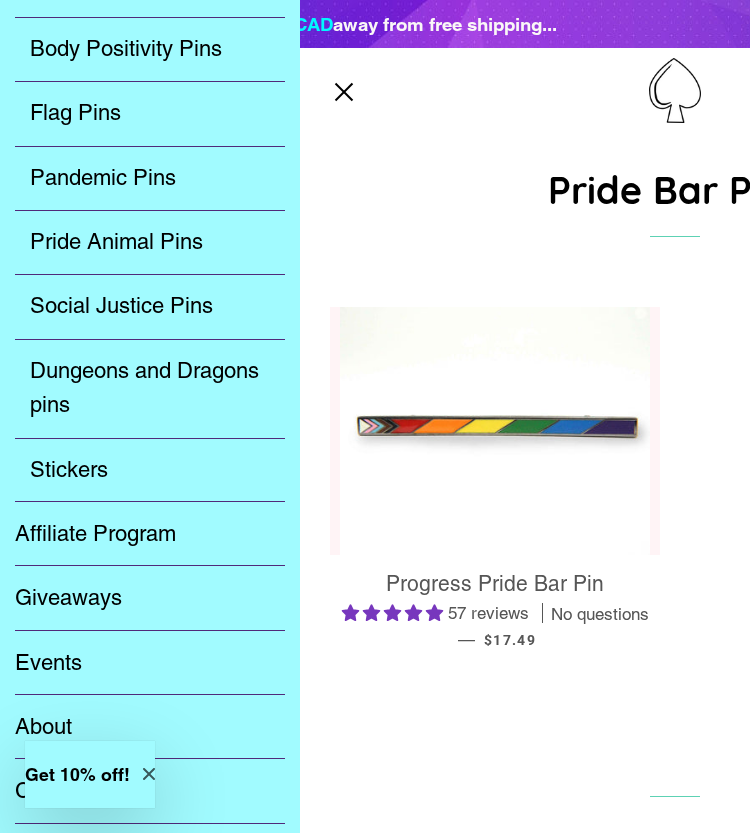 scroll, scrollTop: 427, scrollLeft: 0, axis: vertical 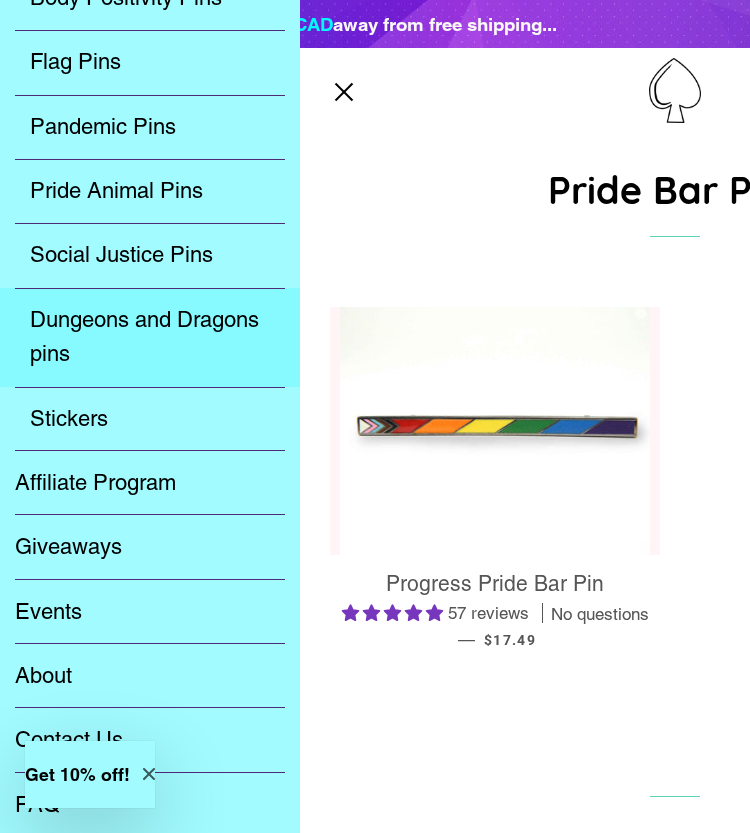 click on "Dungeons and Dragons pins" at bounding box center [150, 337] 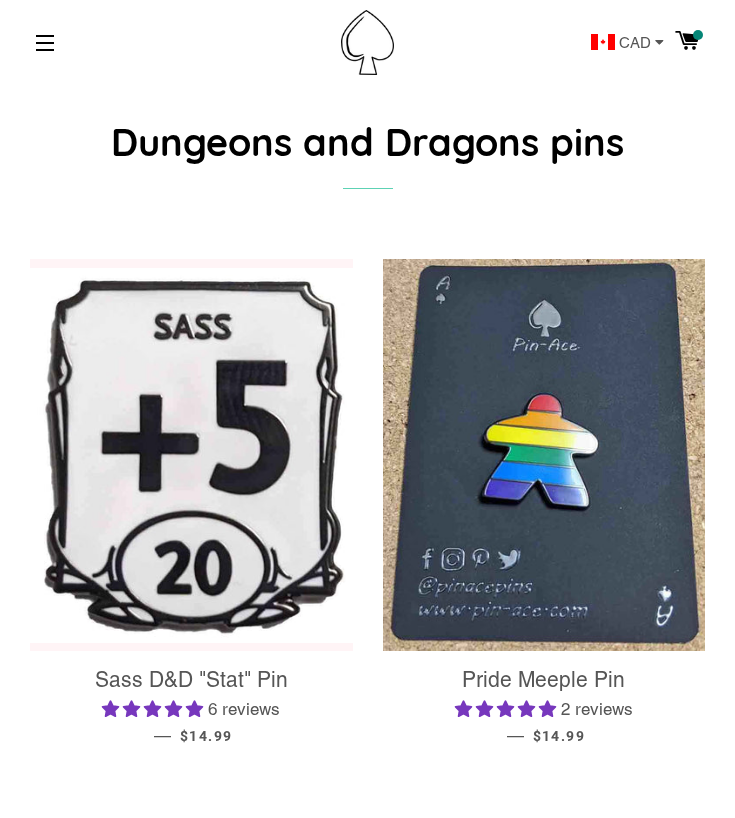 scroll, scrollTop: 6, scrollLeft: 0, axis: vertical 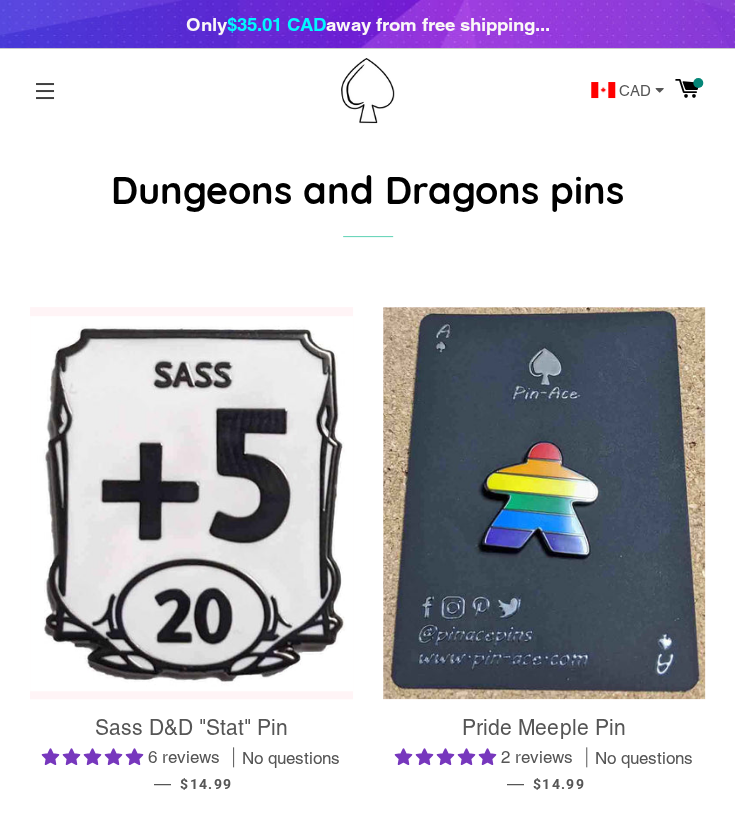 click on "Site navigation" at bounding box center [45, 91] 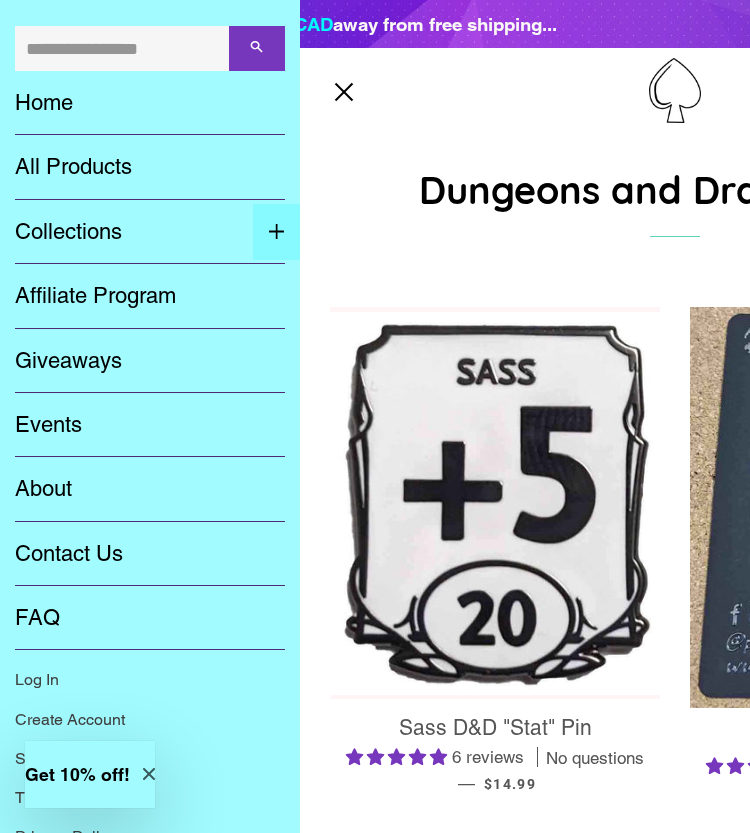 click at bounding box center [276, 232] 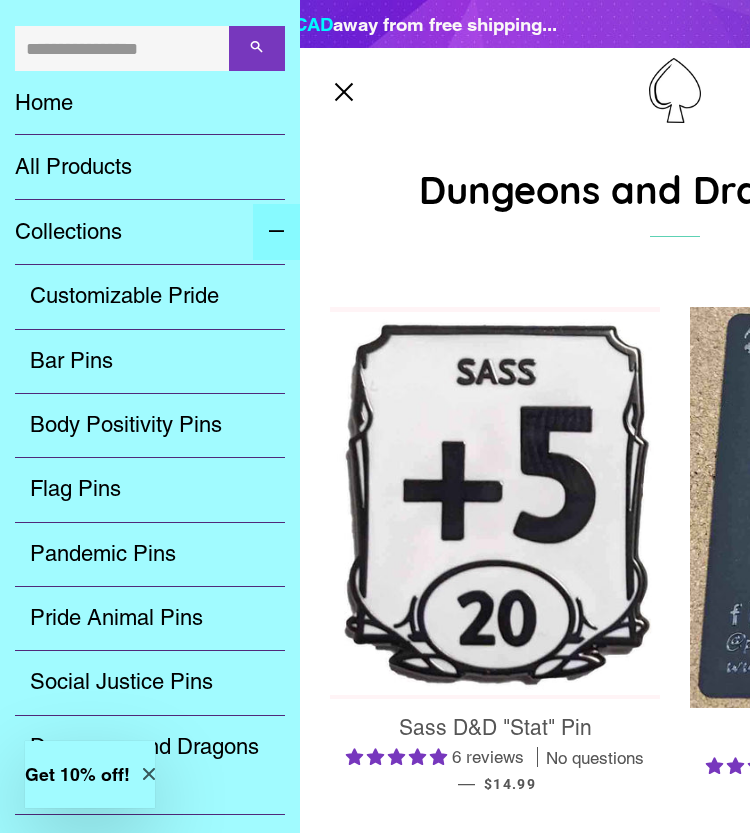 scroll, scrollTop: 53, scrollLeft: 0, axis: vertical 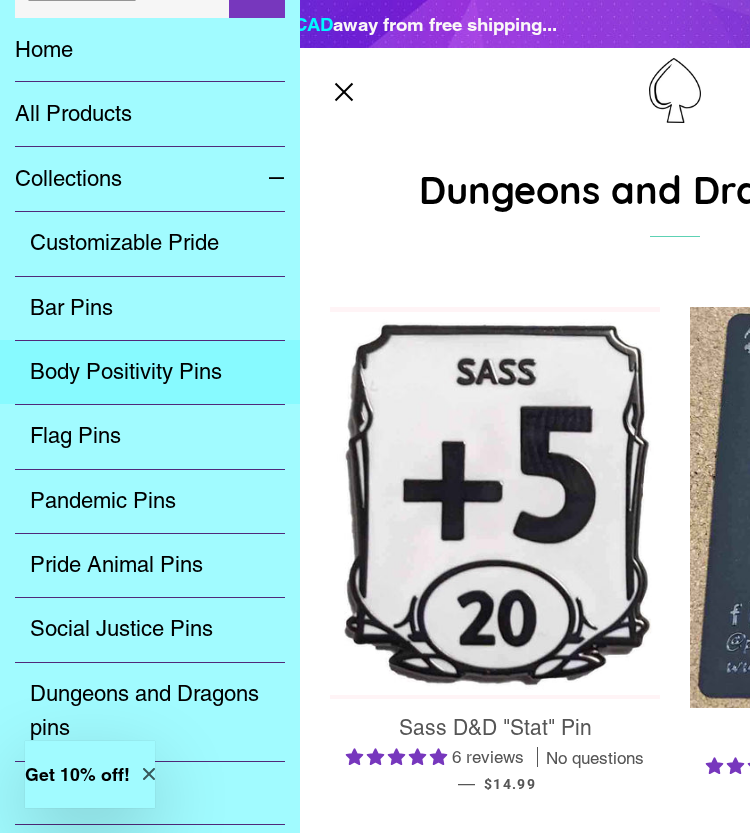 click on "Body Positivity Pins" at bounding box center (150, 372) 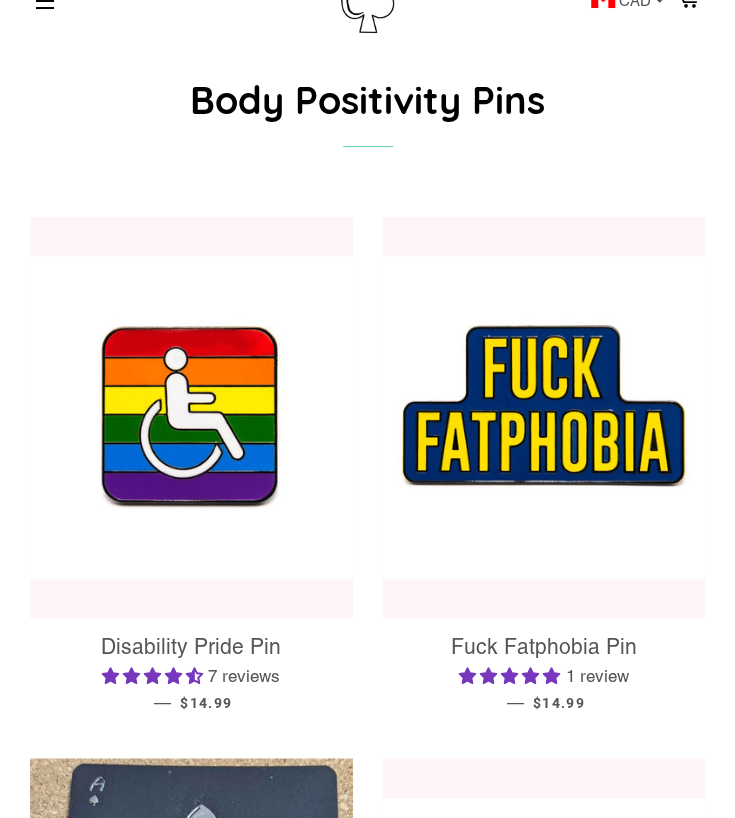 scroll, scrollTop: 312, scrollLeft: 0, axis: vertical 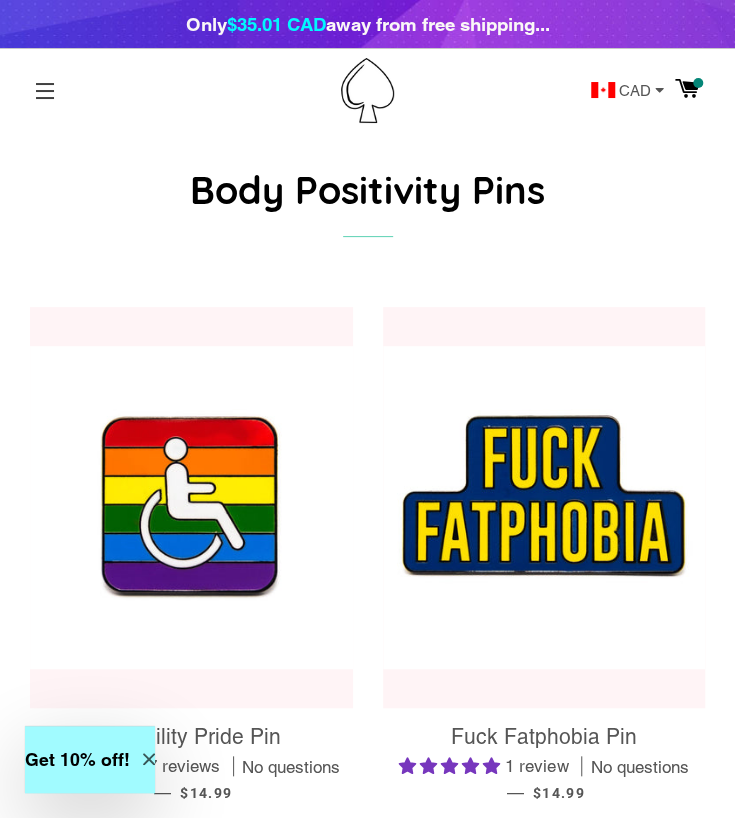 click at bounding box center (45, 91) 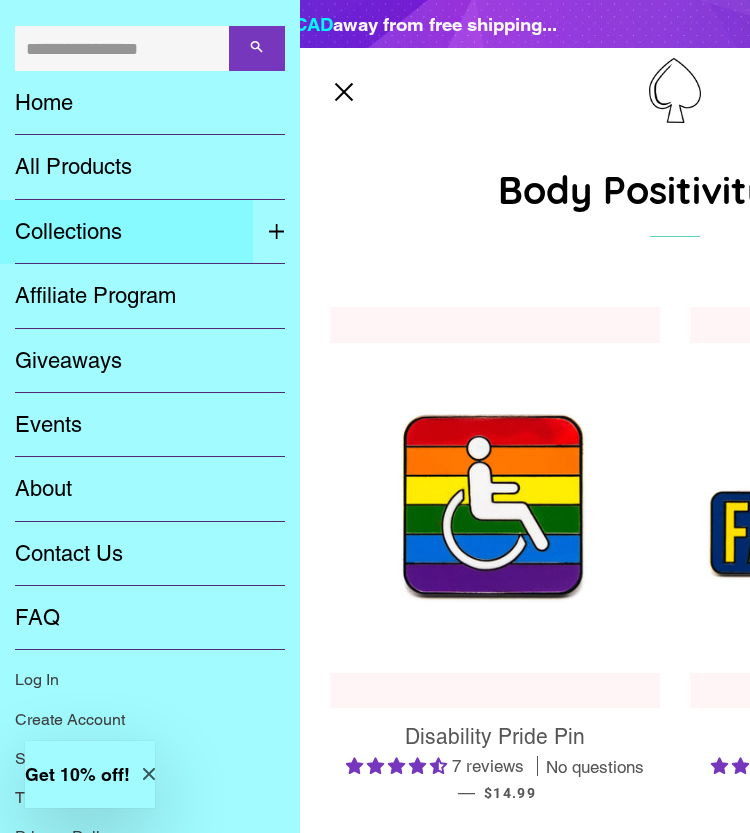click on "Collections" at bounding box center [126, 232] 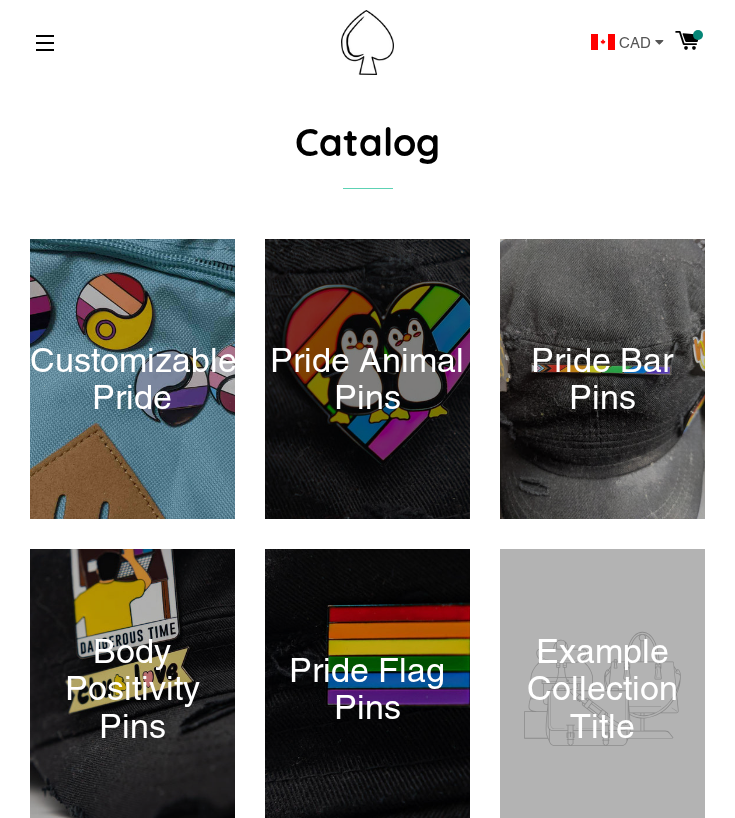 scroll, scrollTop: 0, scrollLeft: 0, axis: both 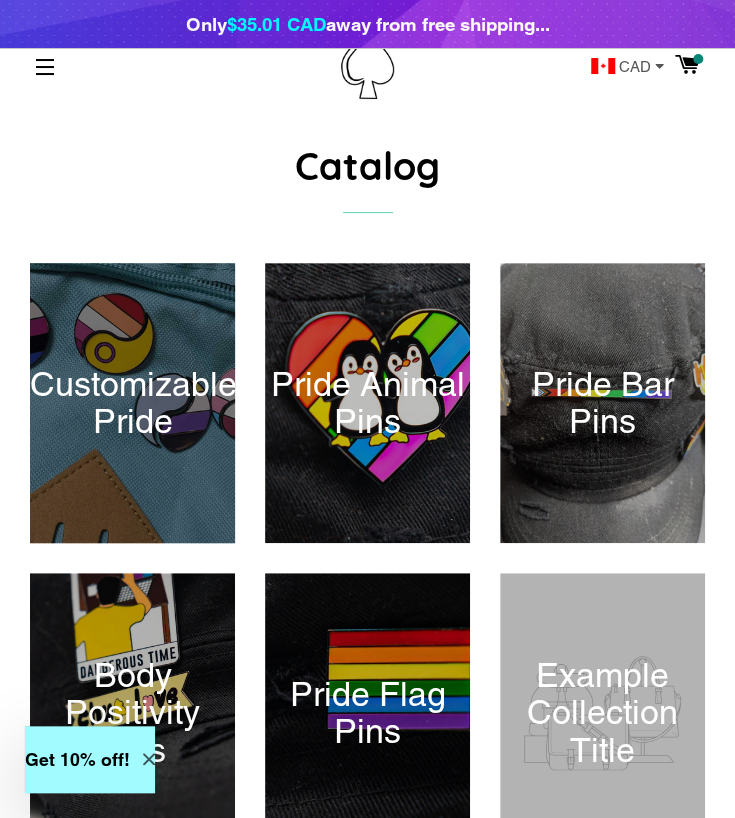 click at bounding box center (132, 403) 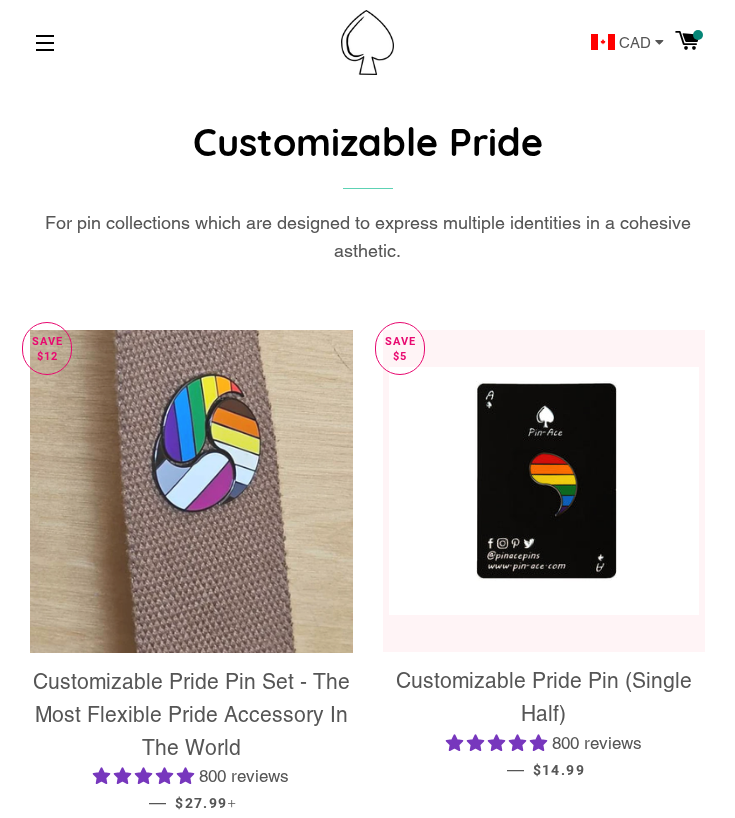 scroll, scrollTop: 0, scrollLeft: 0, axis: both 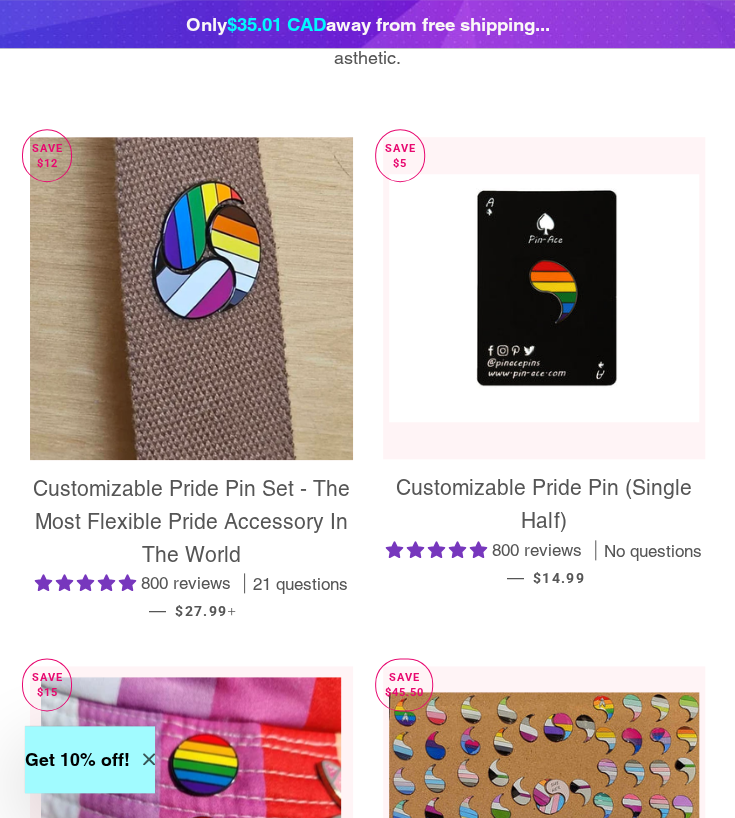 click on "Customizable Pride Pin Set - The Most Flexible Pride Accessory In The World" at bounding box center (191, 521) 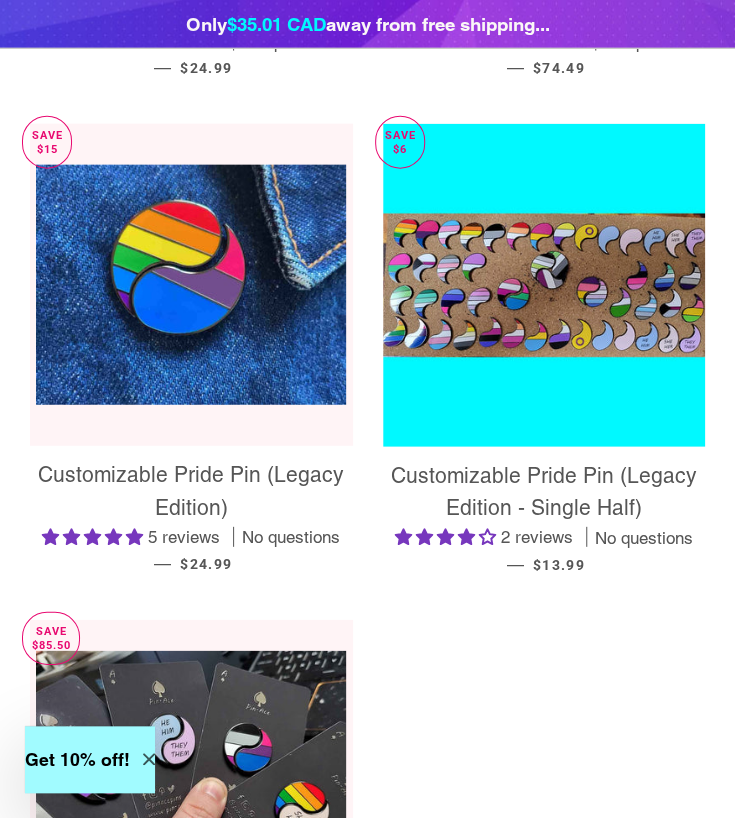 scroll, scrollTop: 1278, scrollLeft: 2, axis: both 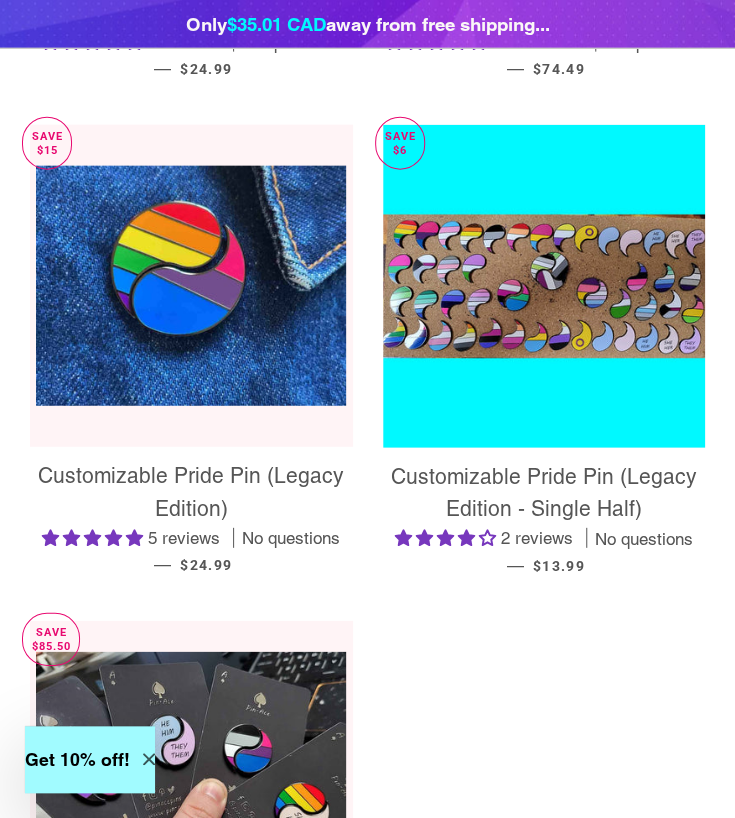 click on "Customizable Pride Pin (Legacy Edition)
5 reviews
No questions
—
Sale price
$24.99" at bounding box center [191, 519] 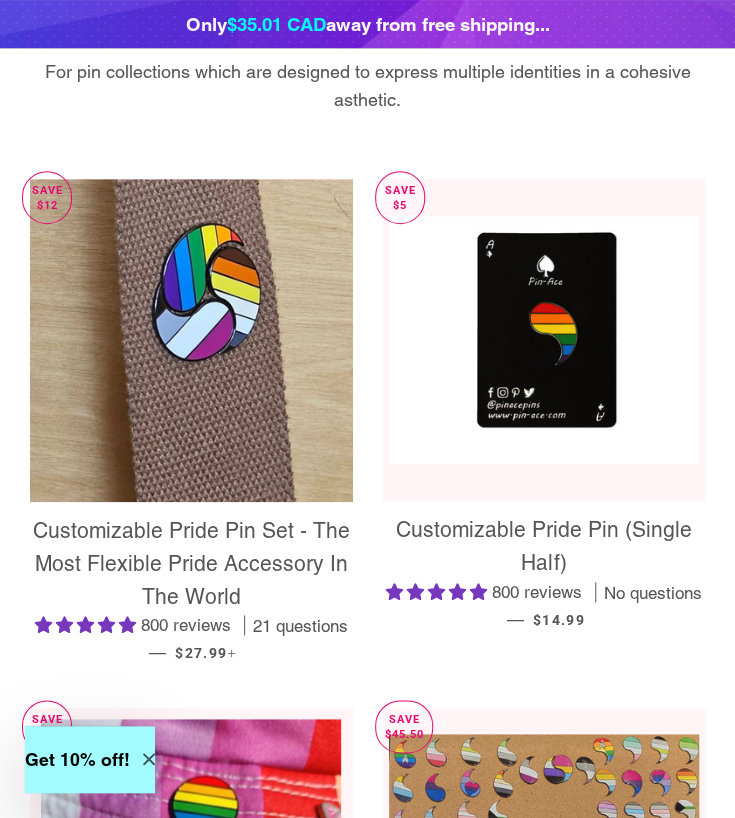 scroll, scrollTop: 205, scrollLeft: 0, axis: vertical 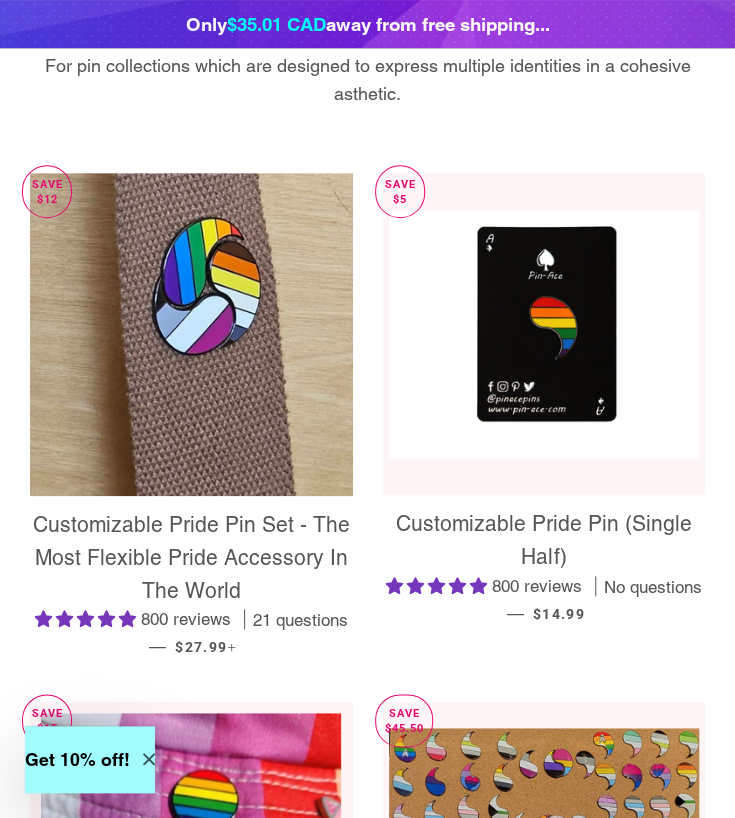 click on "Customizable Pride Pin (Single Half)" at bounding box center [544, 540] 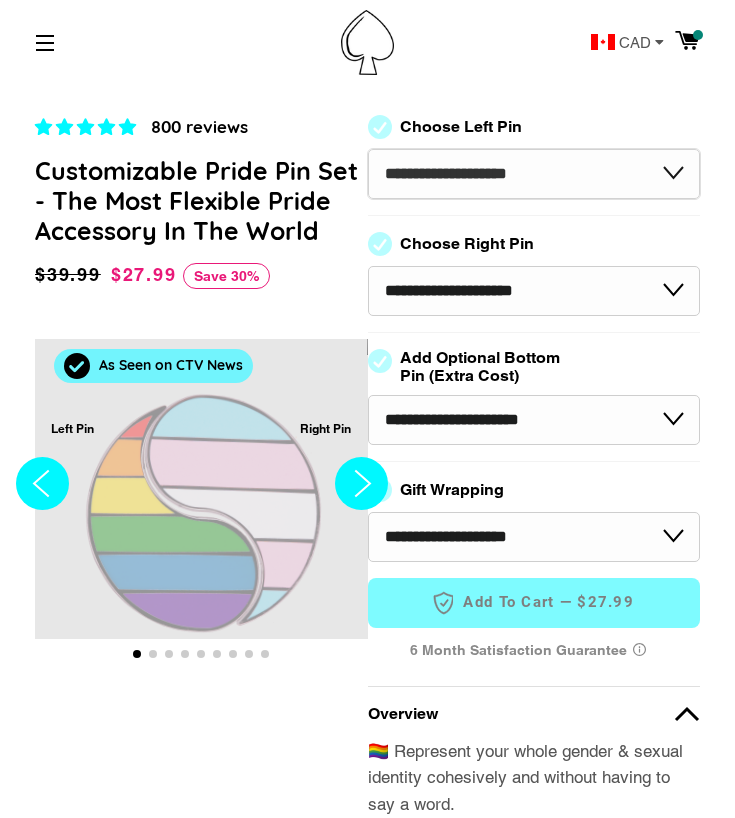 scroll, scrollTop: 0, scrollLeft: 0, axis: both 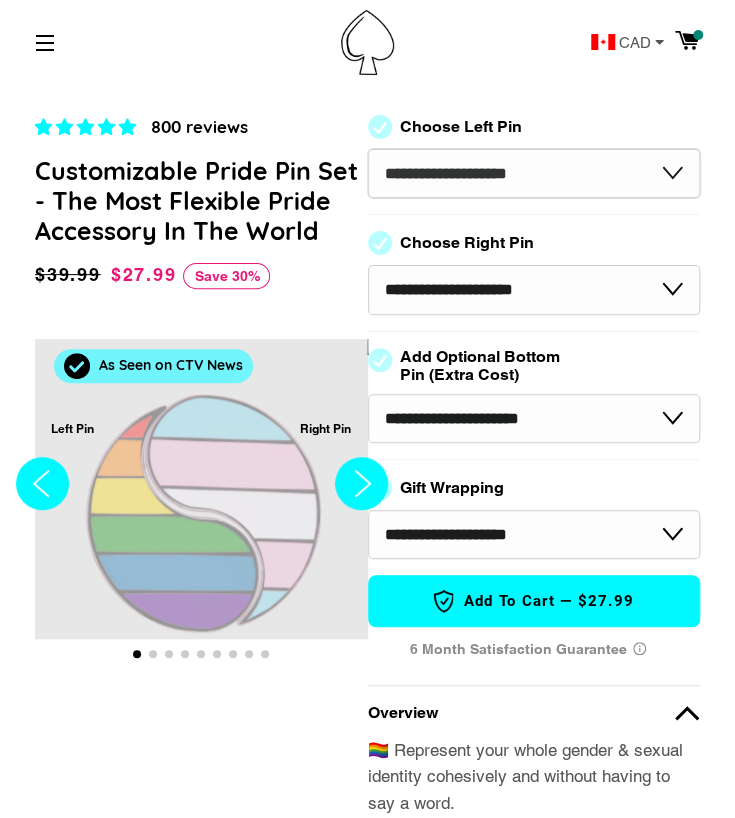 select on "**********" 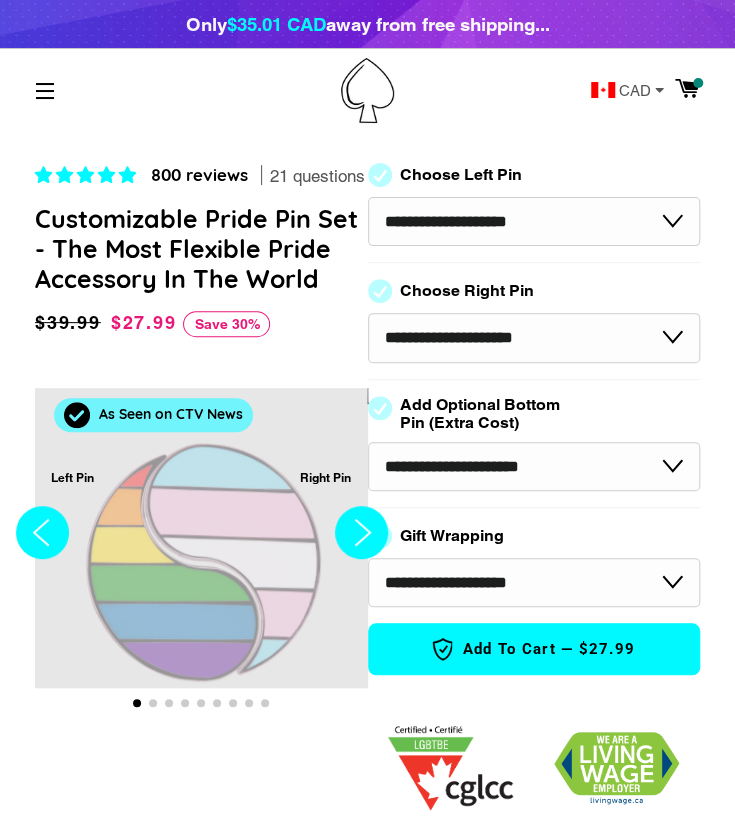 click 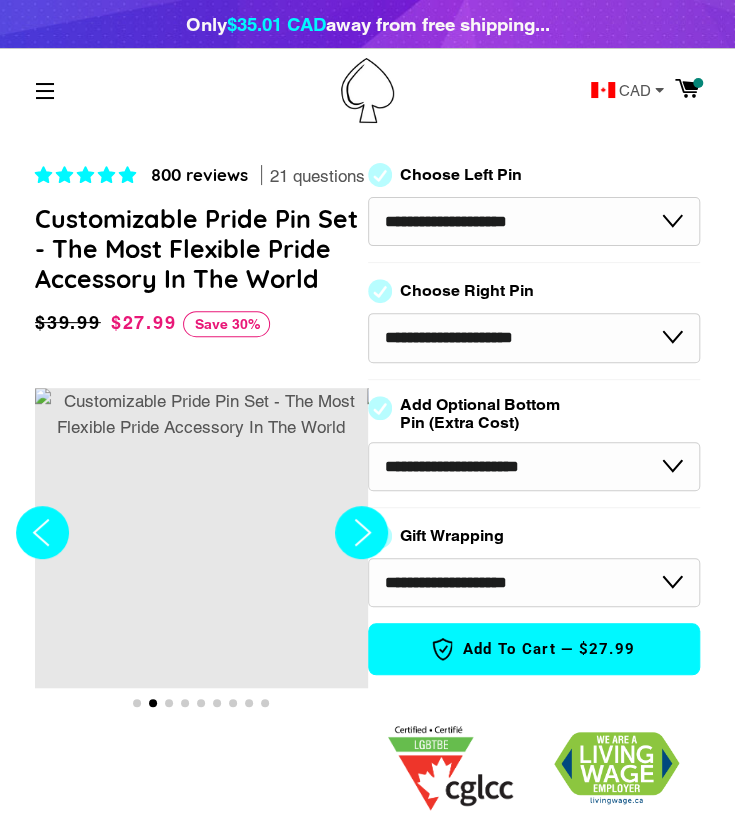 click 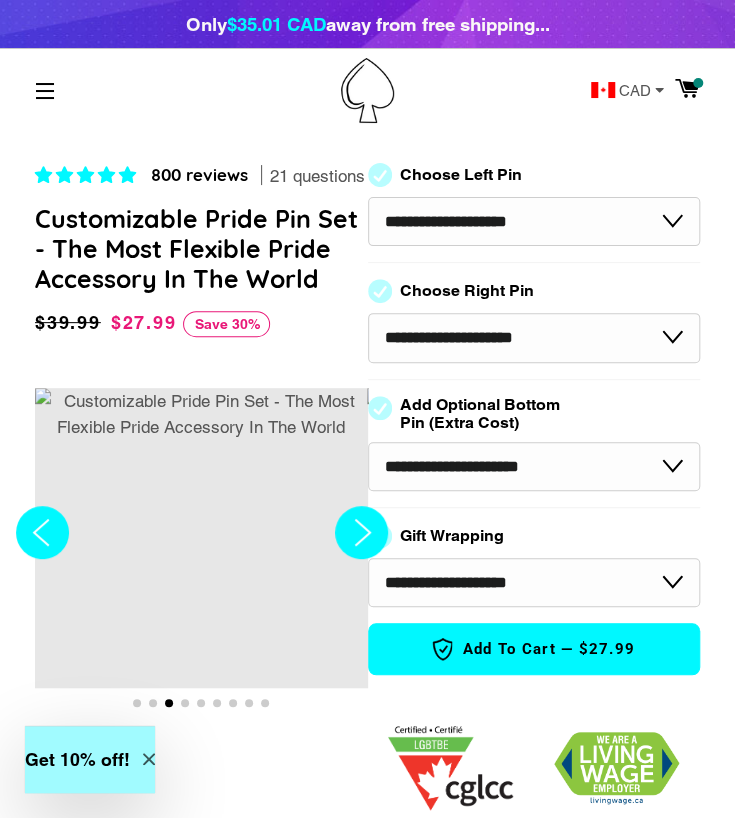 click 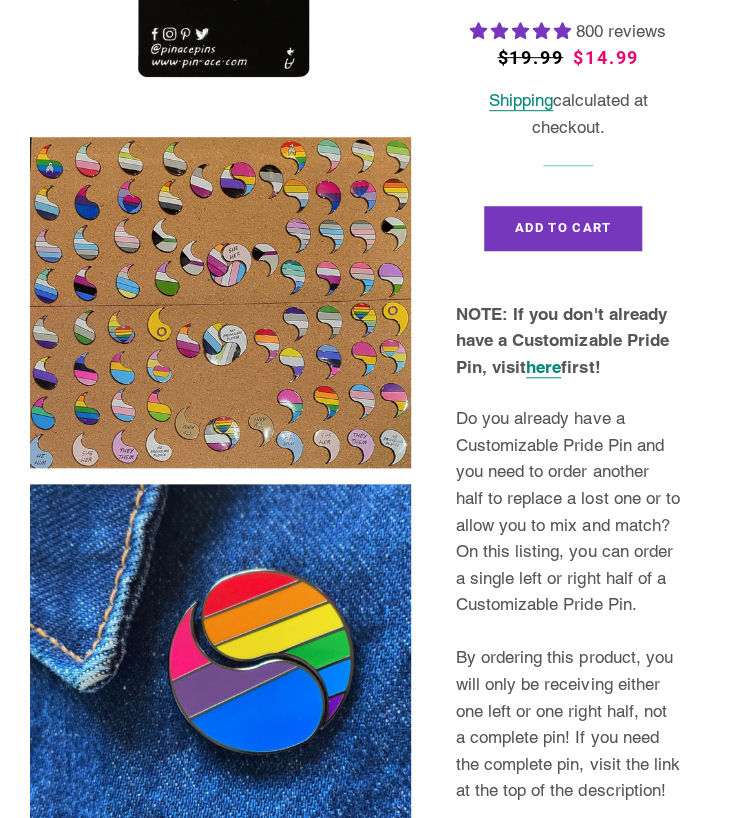 scroll, scrollTop: 298, scrollLeft: 0, axis: vertical 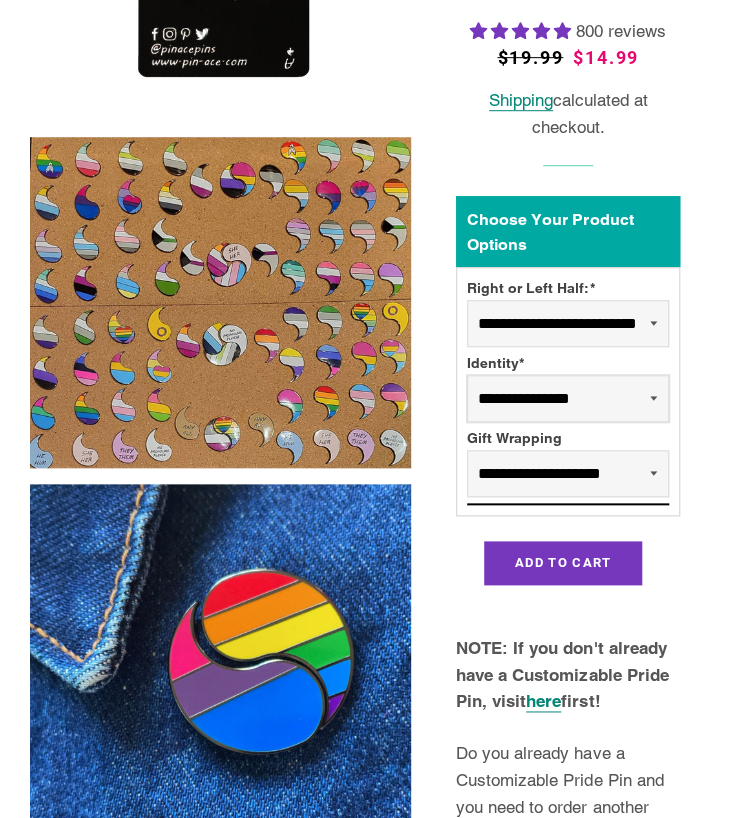 click on "**********" at bounding box center [568, 398] 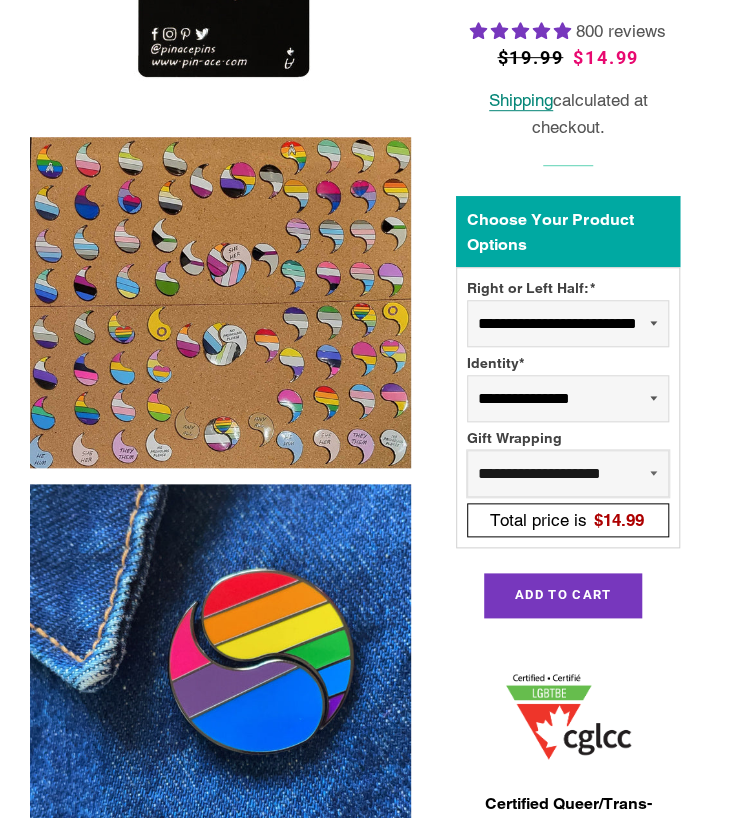 select on "**********" 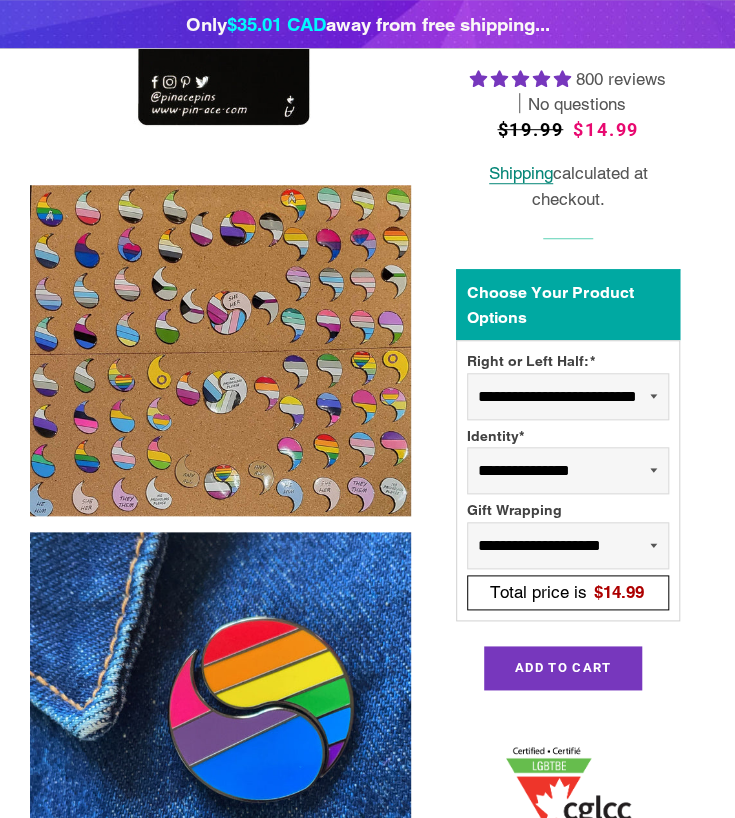 click on "**********" at bounding box center [558, 2898] 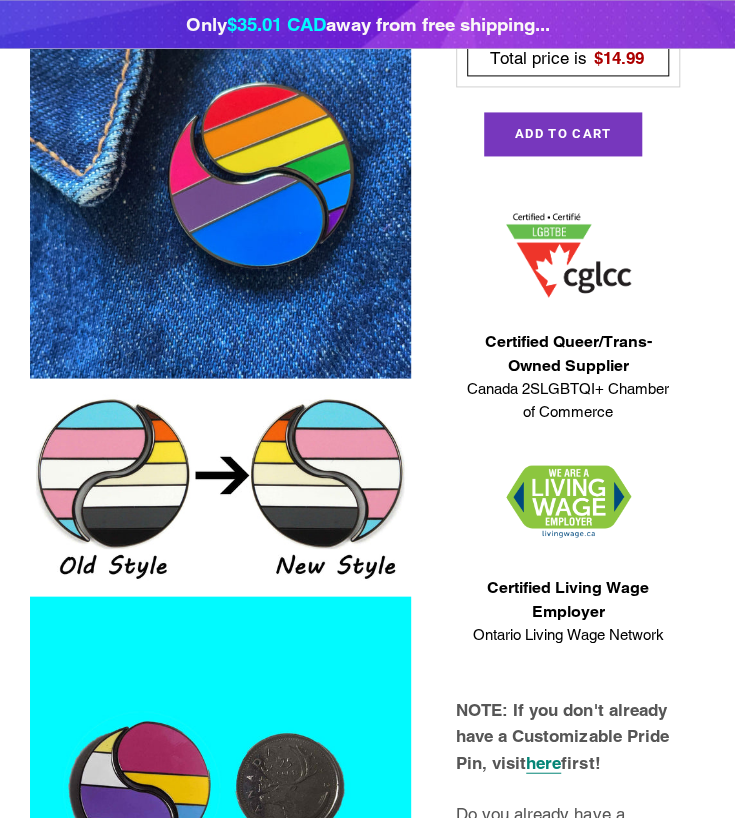 scroll, scrollTop: 1018, scrollLeft: 0, axis: vertical 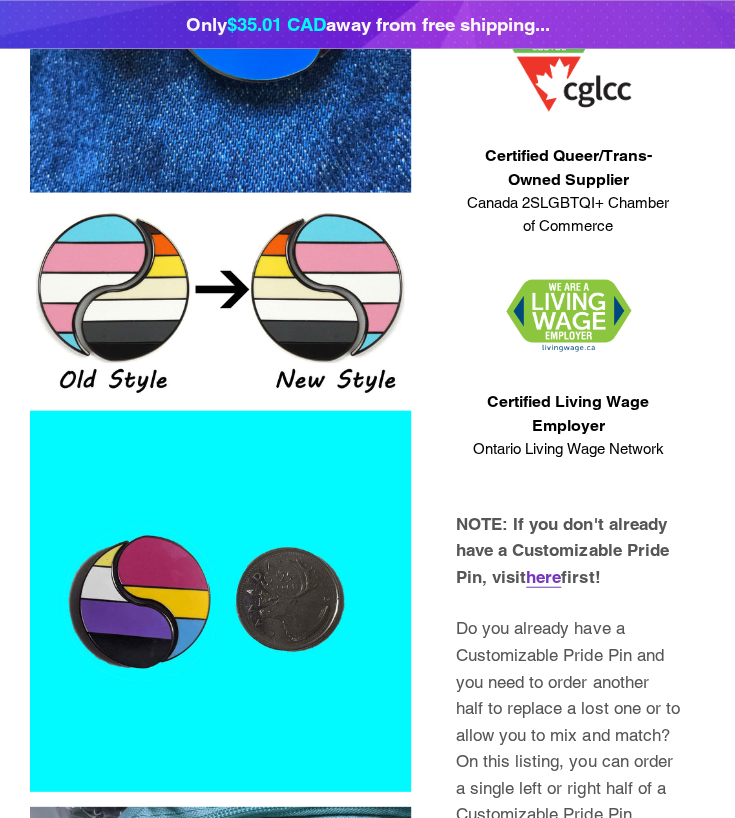 click on "here" at bounding box center [543, 576] 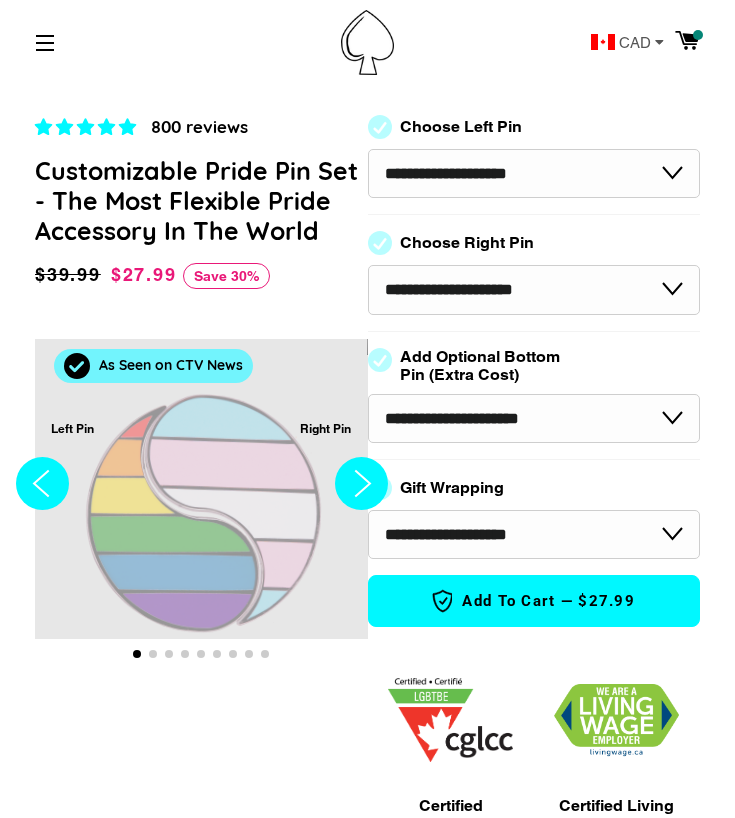 scroll, scrollTop: 0, scrollLeft: 0, axis: both 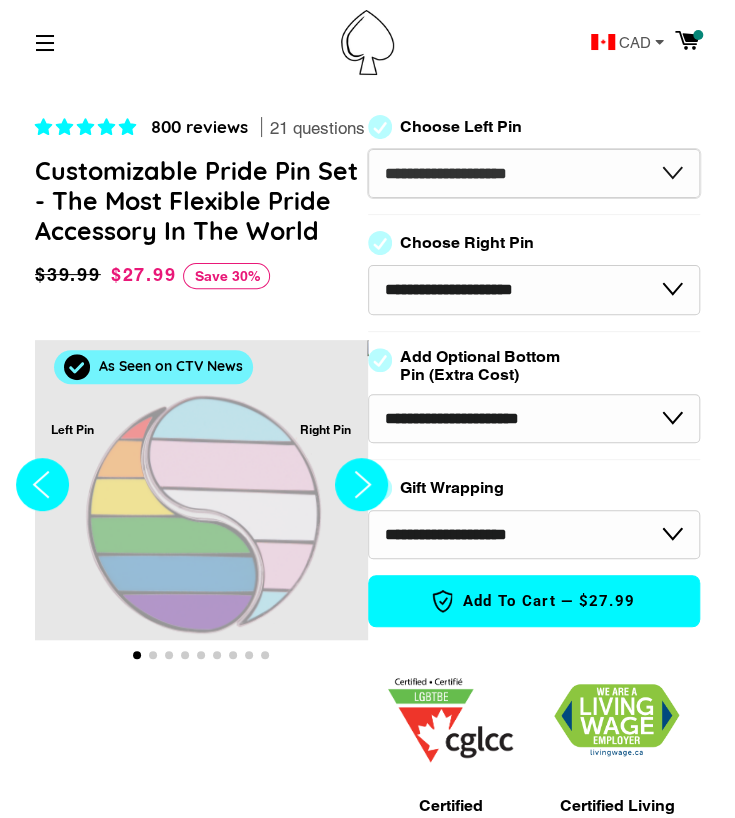 select on "**********" 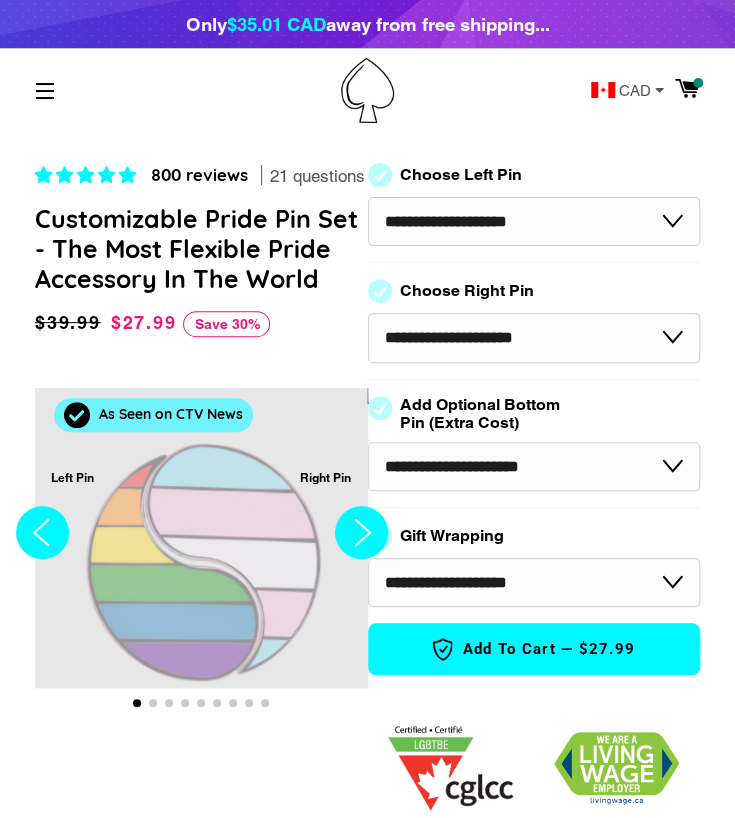 click 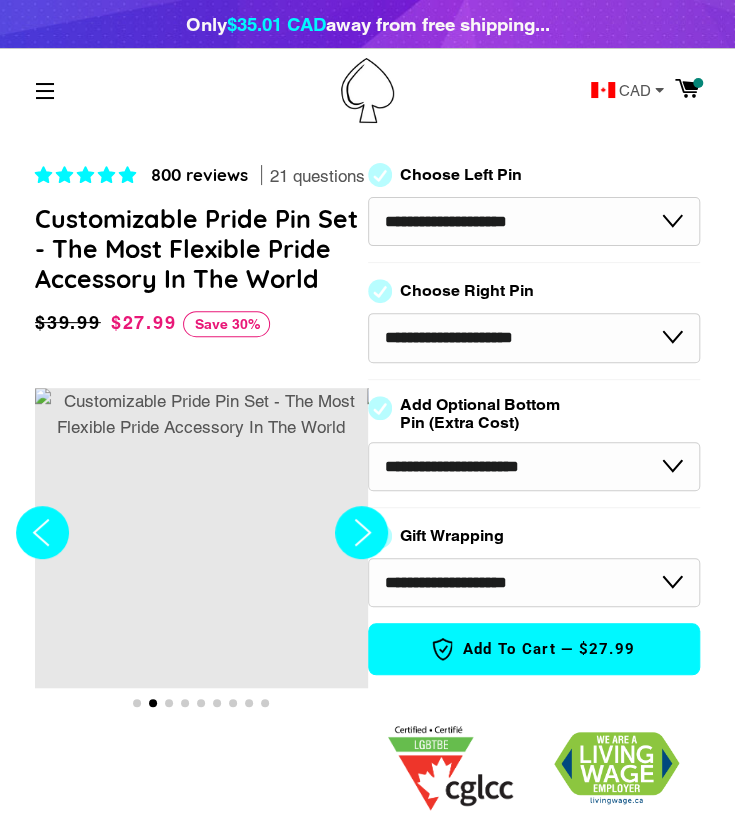 click 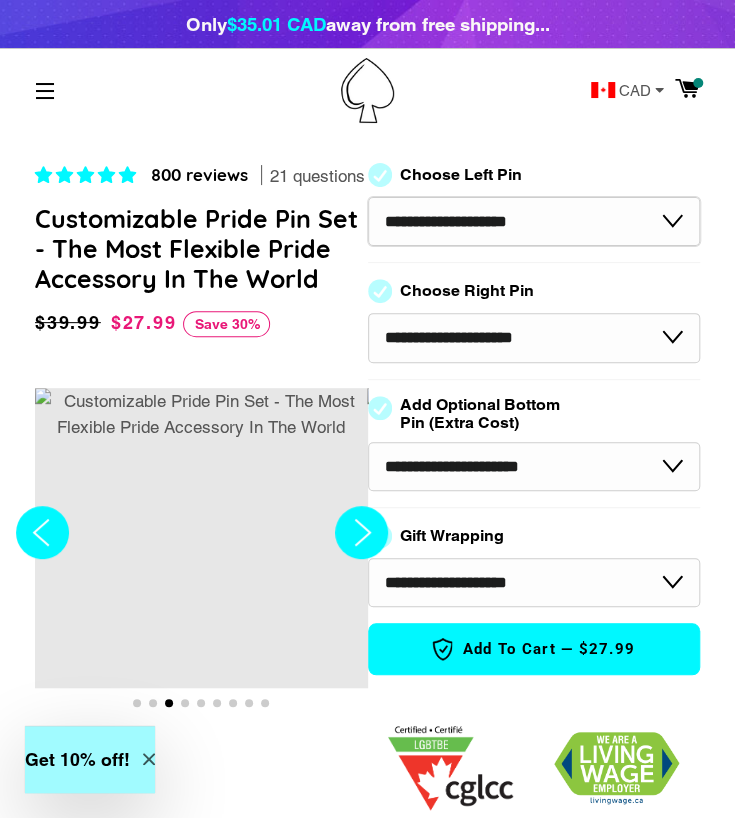 click on "**********" at bounding box center (534, 221) 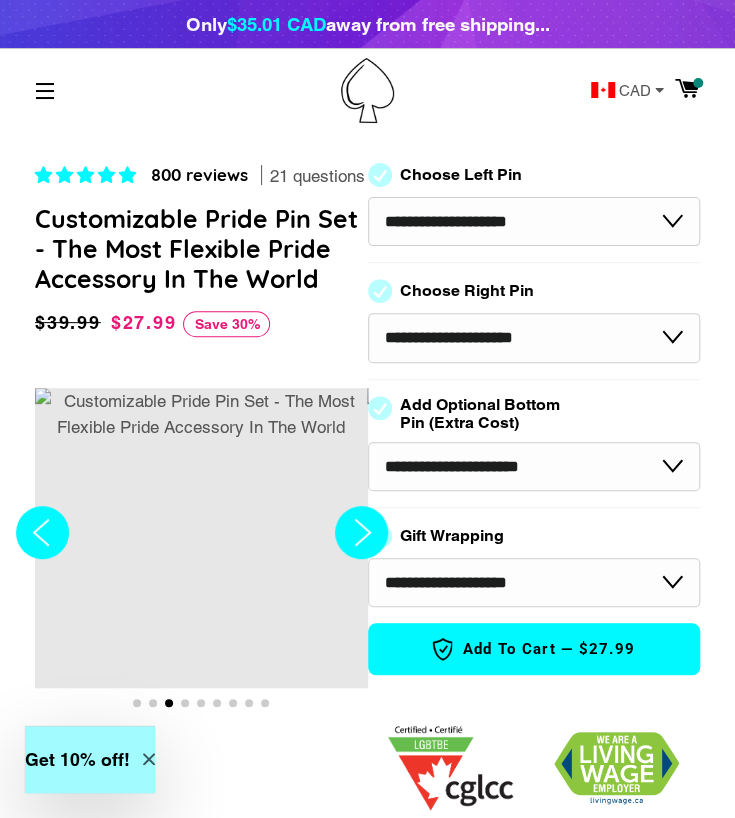click on "Regular price
$39.99
Sale price
$27.99
Save 30%
Unit price
/  per" at bounding box center [201, 333] 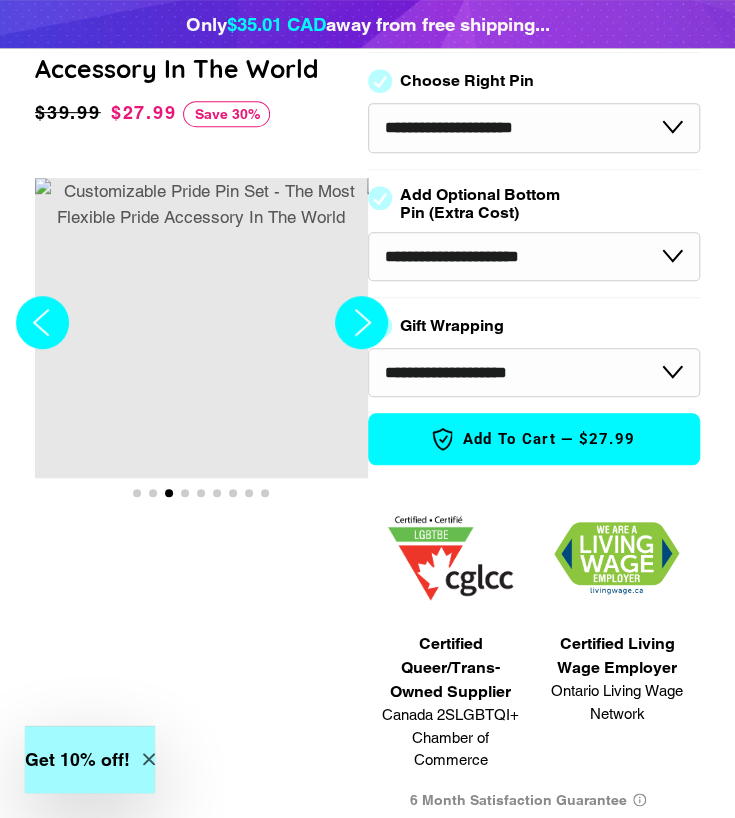 scroll, scrollTop: 211, scrollLeft: 0, axis: vertical 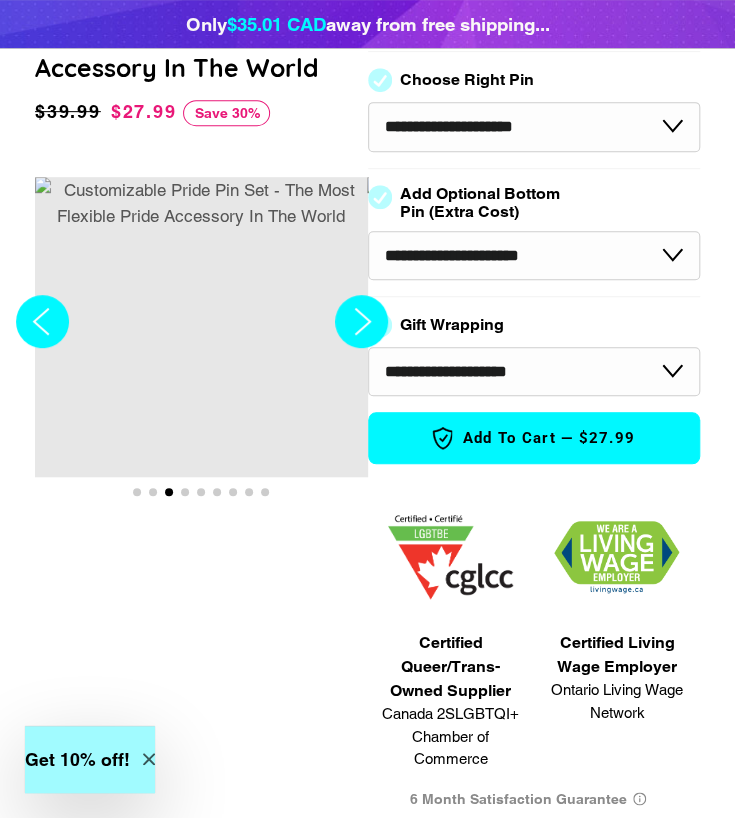 click 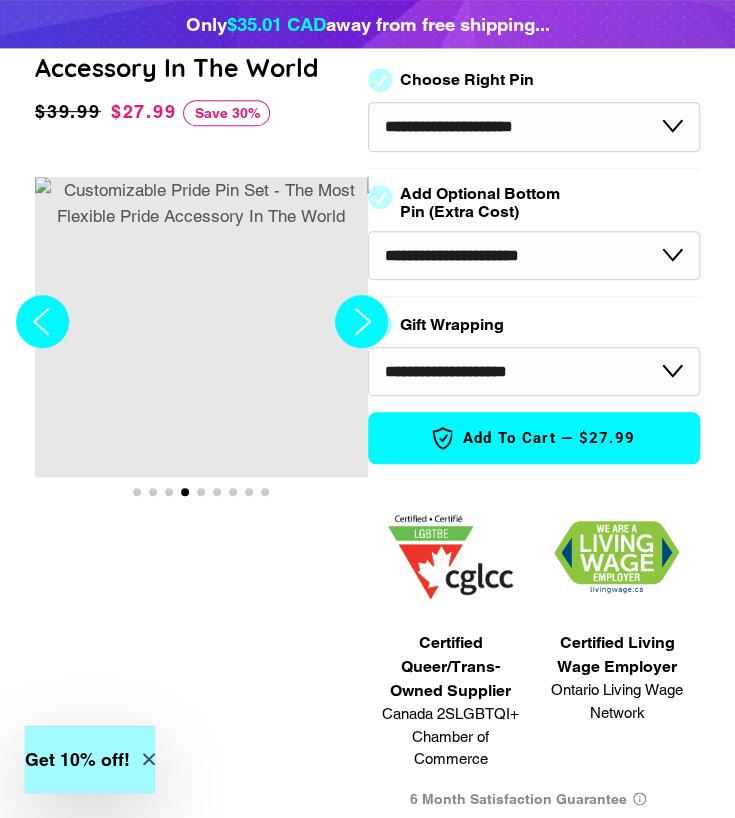 click at bounding box center [201, 203] 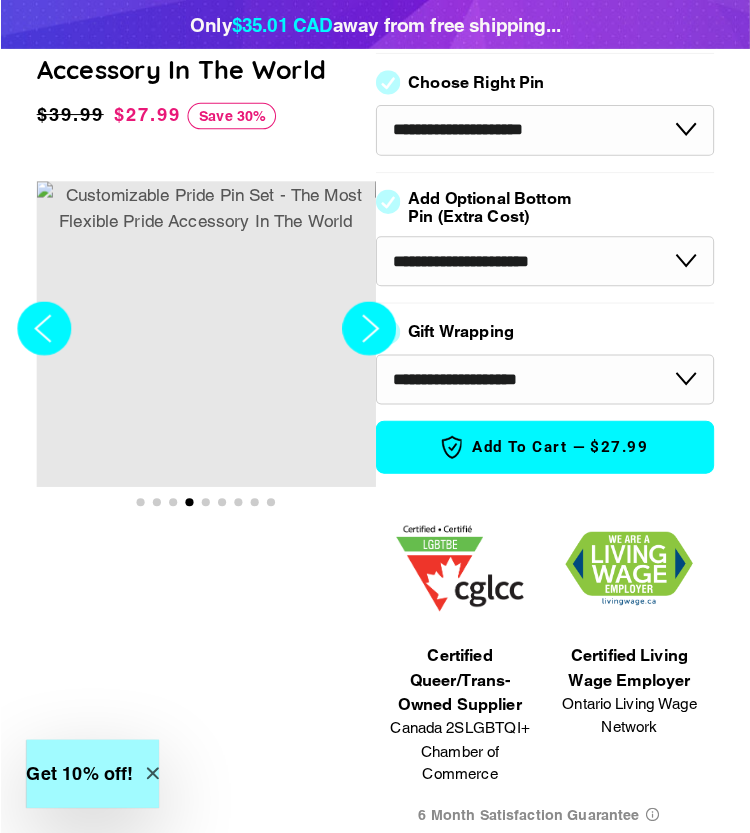 scroll, scrollTop: 0, scrollLeft: 0, axis: both 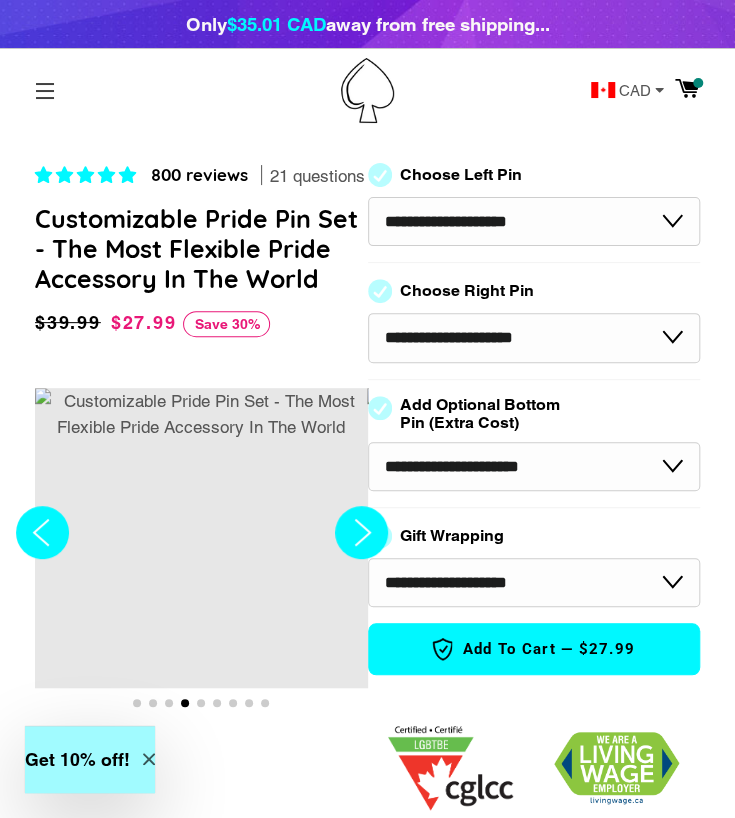 click on "Site navigation" at bounding box center (45, 91) 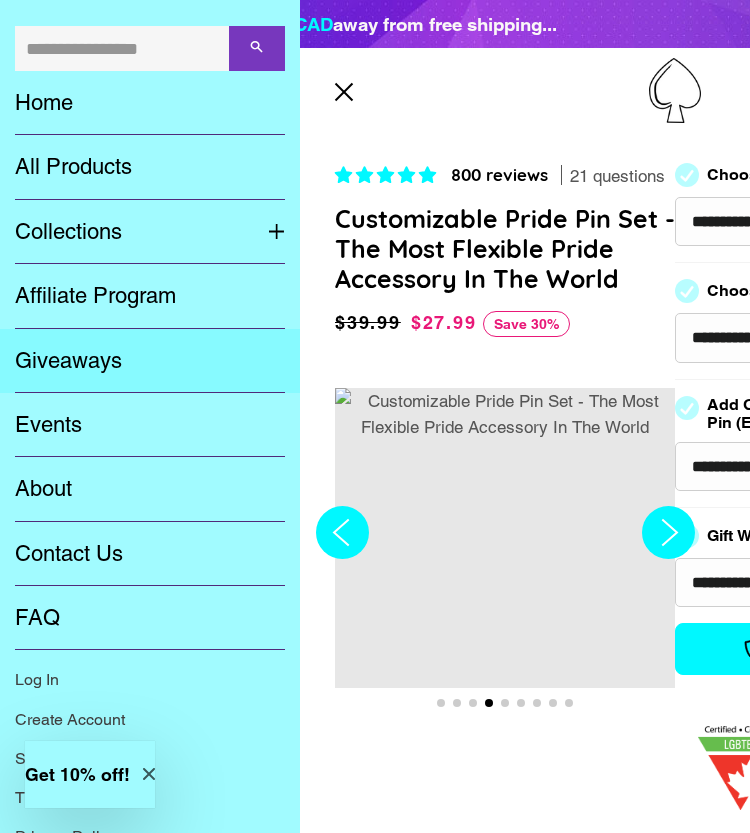 click on "Giveaways" at bounding box center (150, 361) 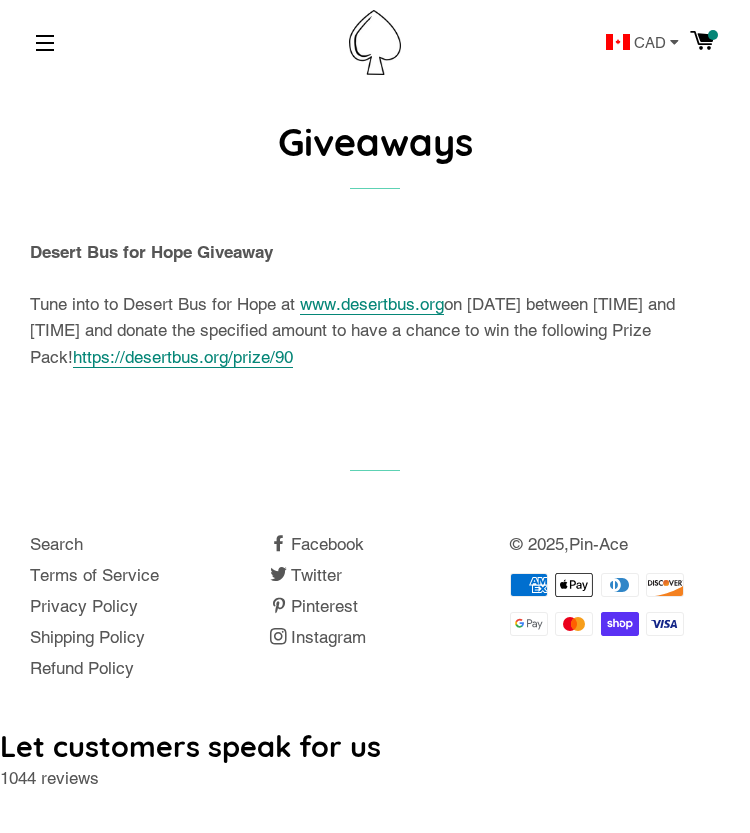 scroll, scrollTop: 0, scrollLeft: 0, axis: both 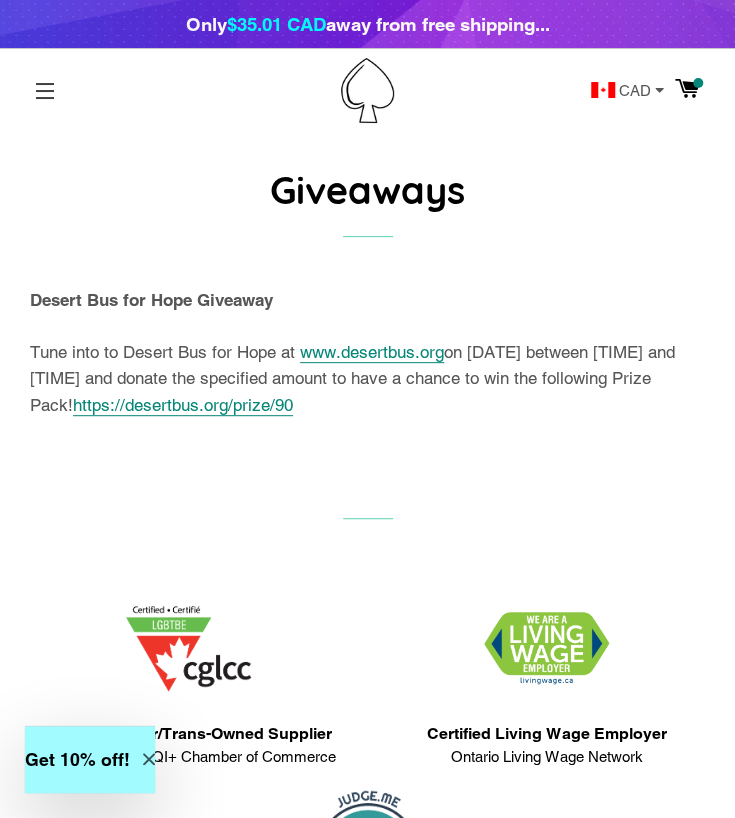 click on "Site navigation" at bounding box center (45, 91) 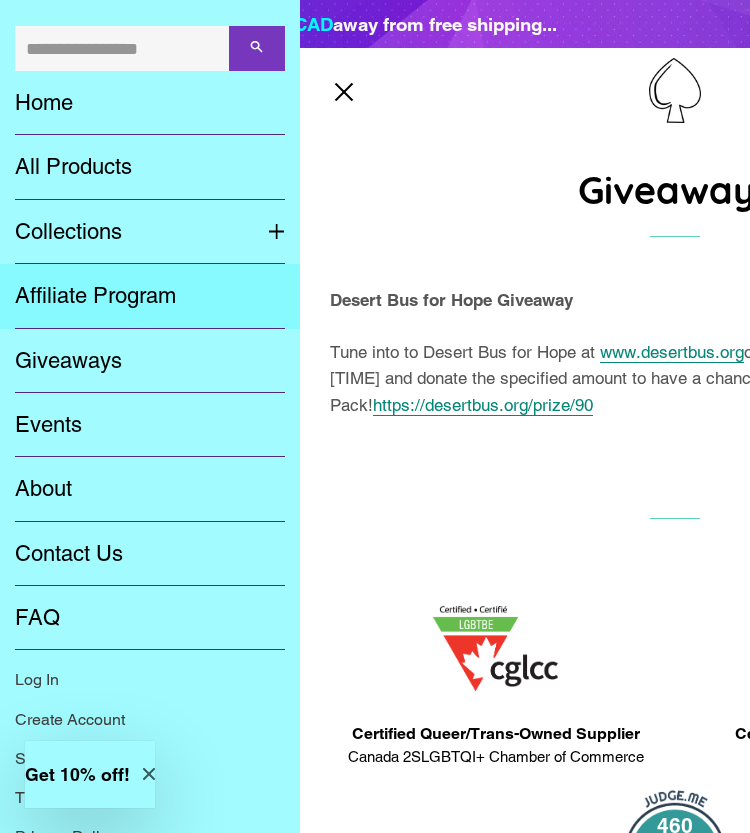 click on "Affiliate Program" at bounding box center [150, 296] 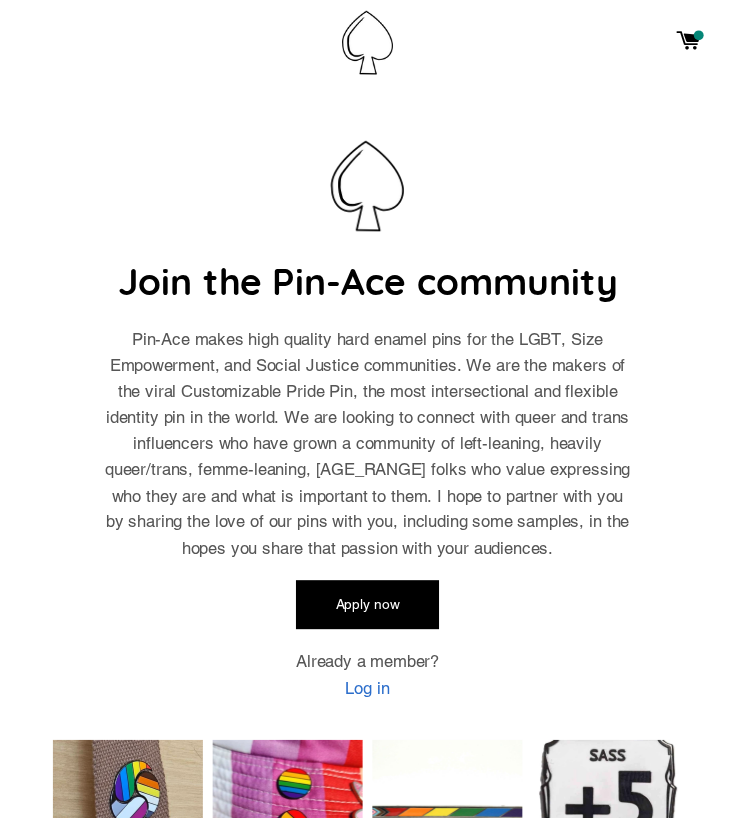 scroll, scrollTop: 0, scrollLeft: 0, axis: both 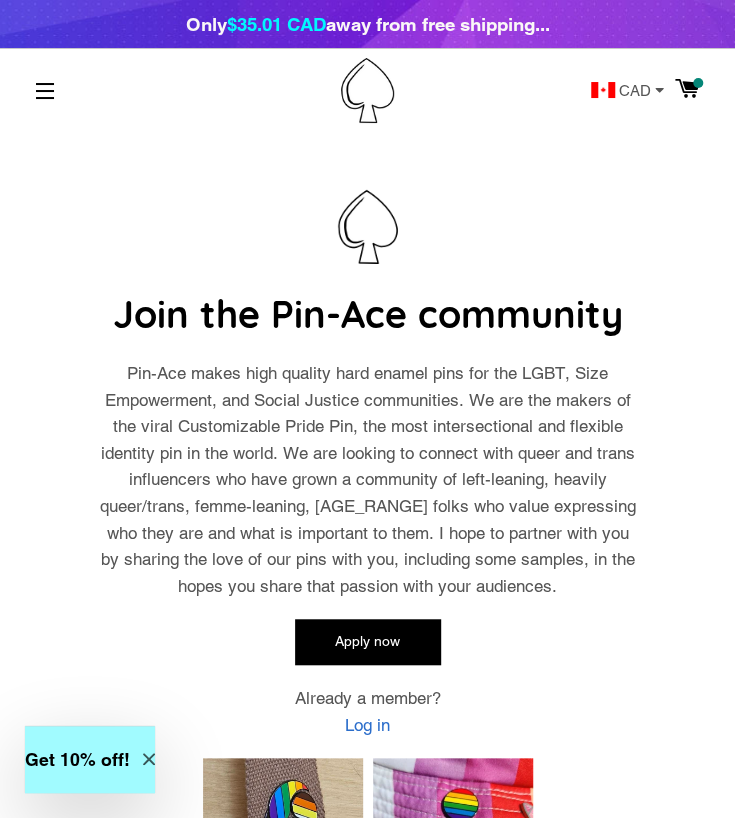 drag, startPoint x: 703, startPoint y: 79, endPoint x: 154, endPoint y: 183, distance: 558.7638 